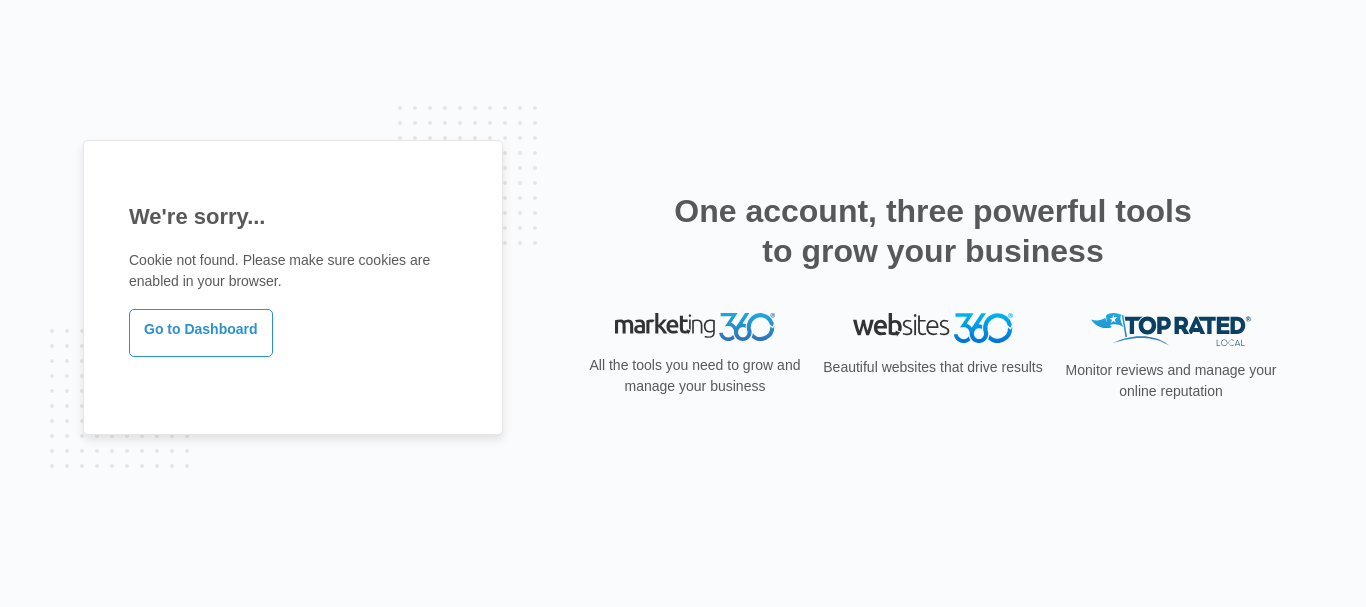 scroll, scrollTop: 0, scrollLeft: 0, axis: both 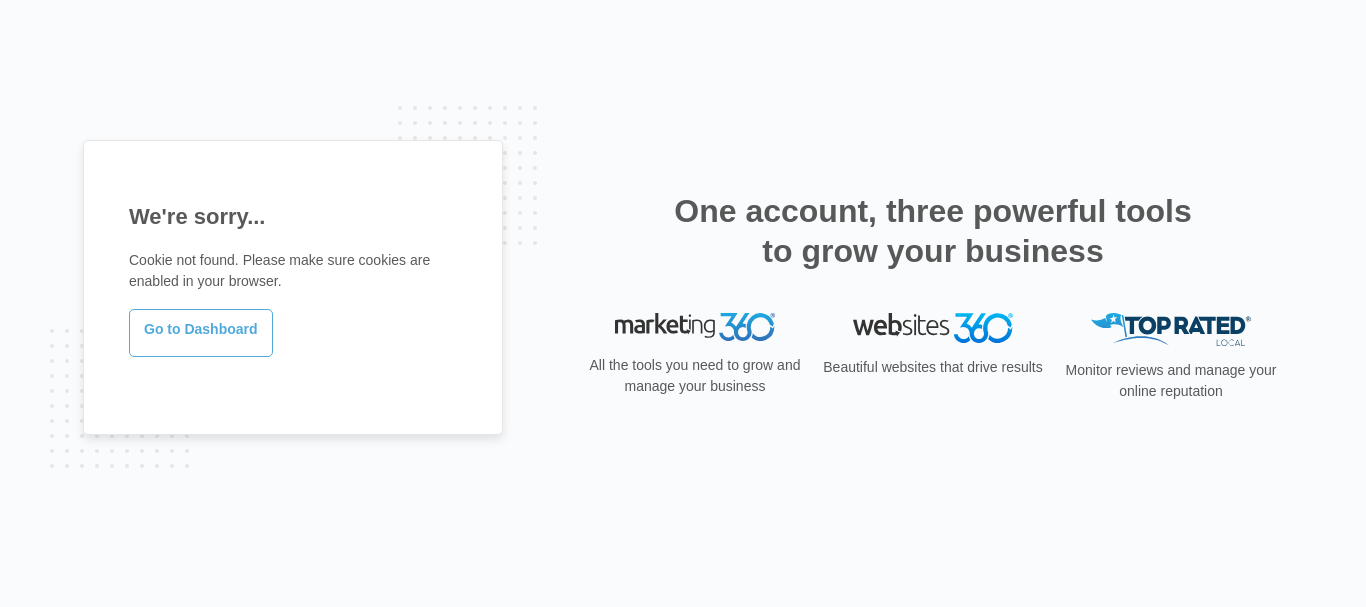 click on "Go to Dashboard" at bounding box center (201, 333) 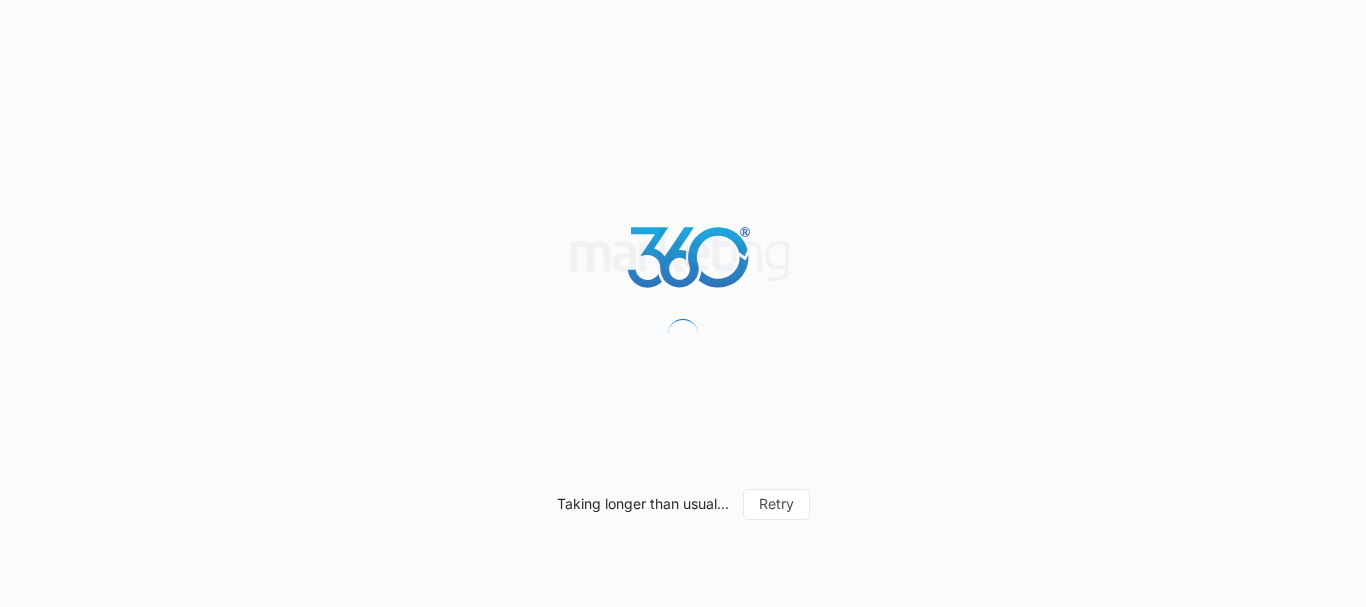 scroll, scrollTop: 0, scrollLeft: 0, axis: both 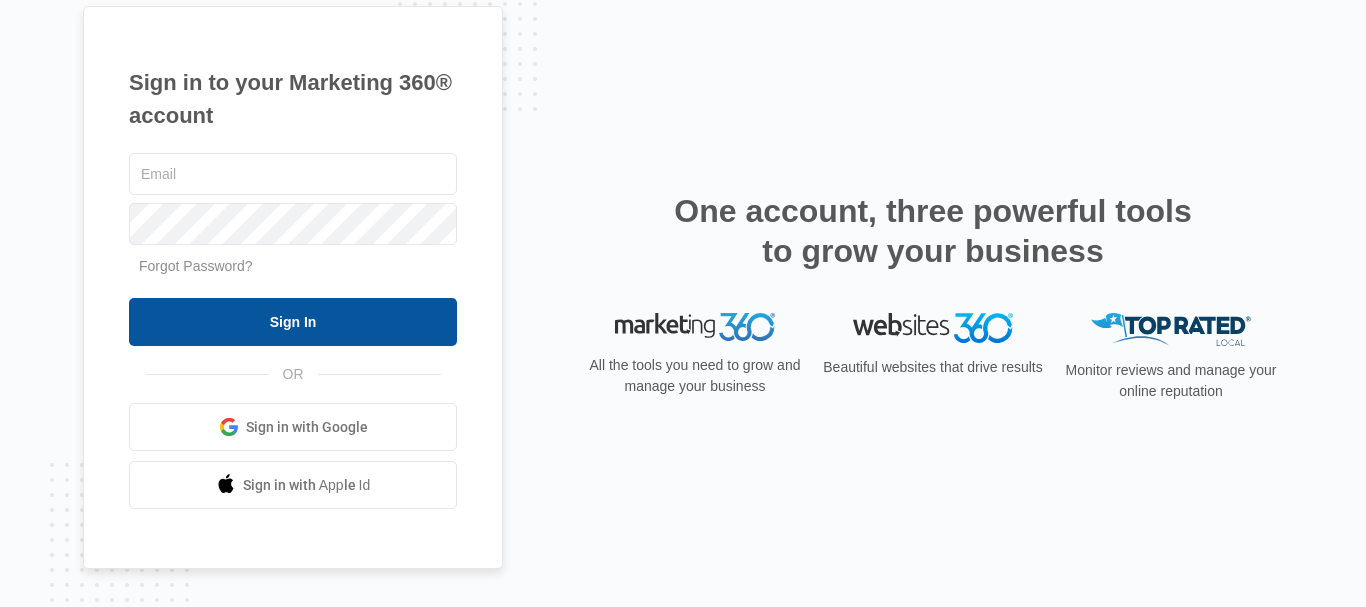 type on "[USERNAME]@[example.com]" 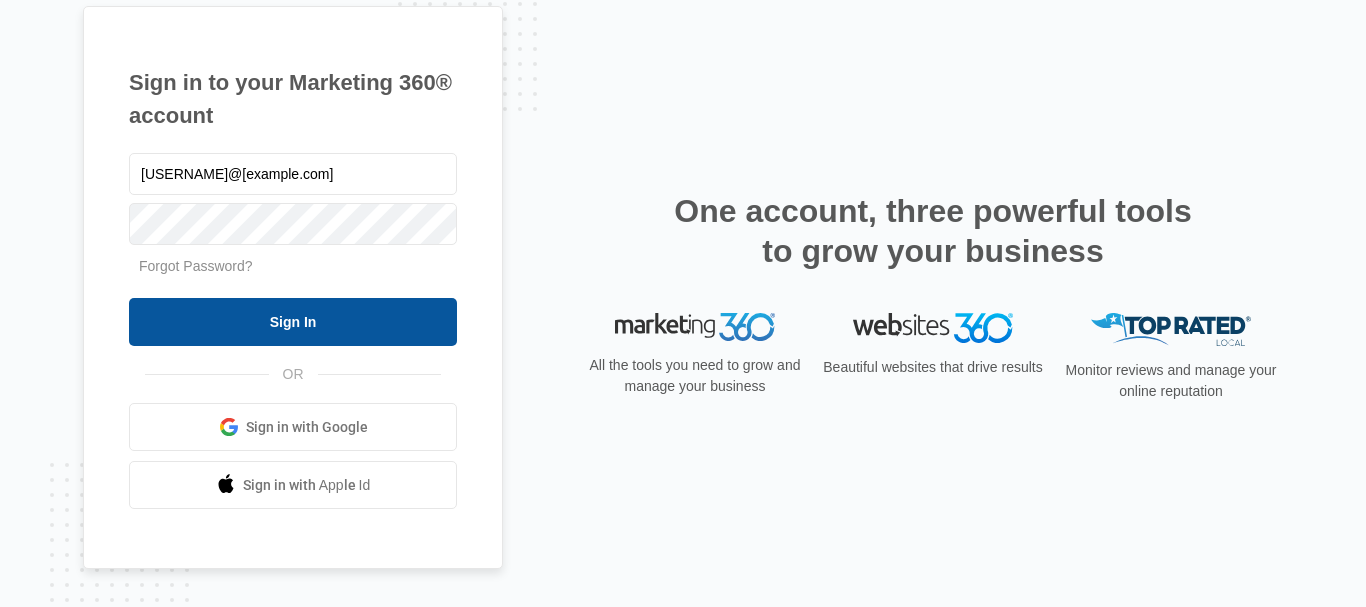 click on "Sign In" at bounding box center [293, 322] 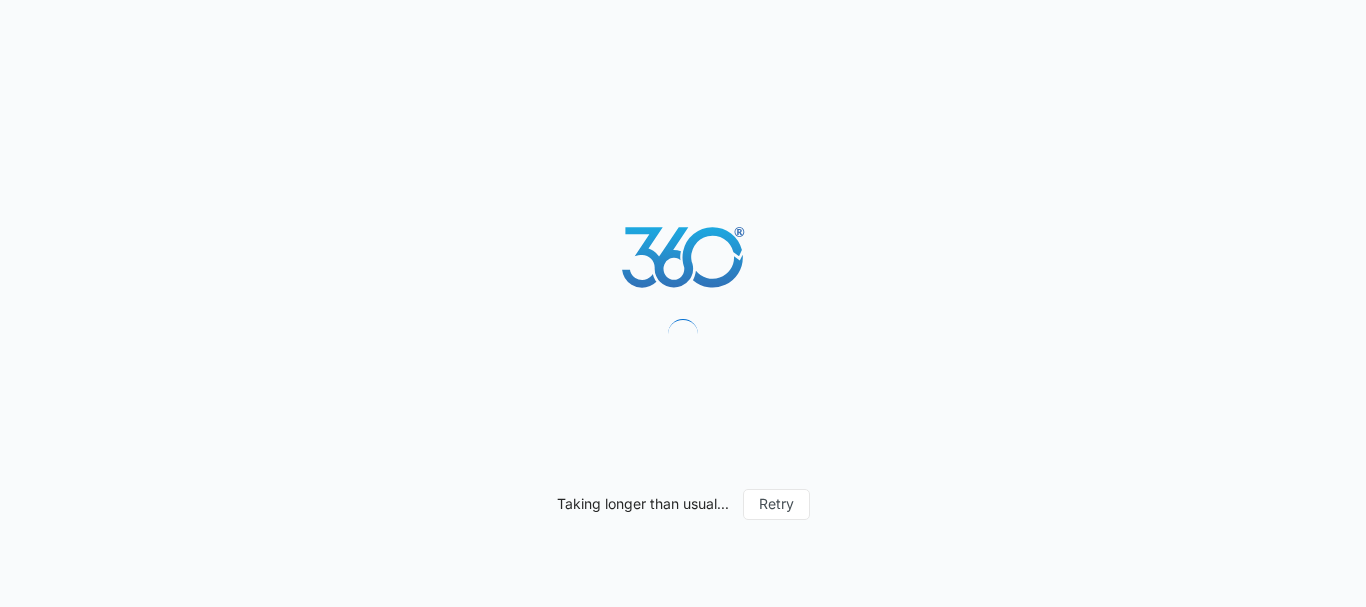 scroll, scrollTop: 0, scrollLeft: 0, axis: both 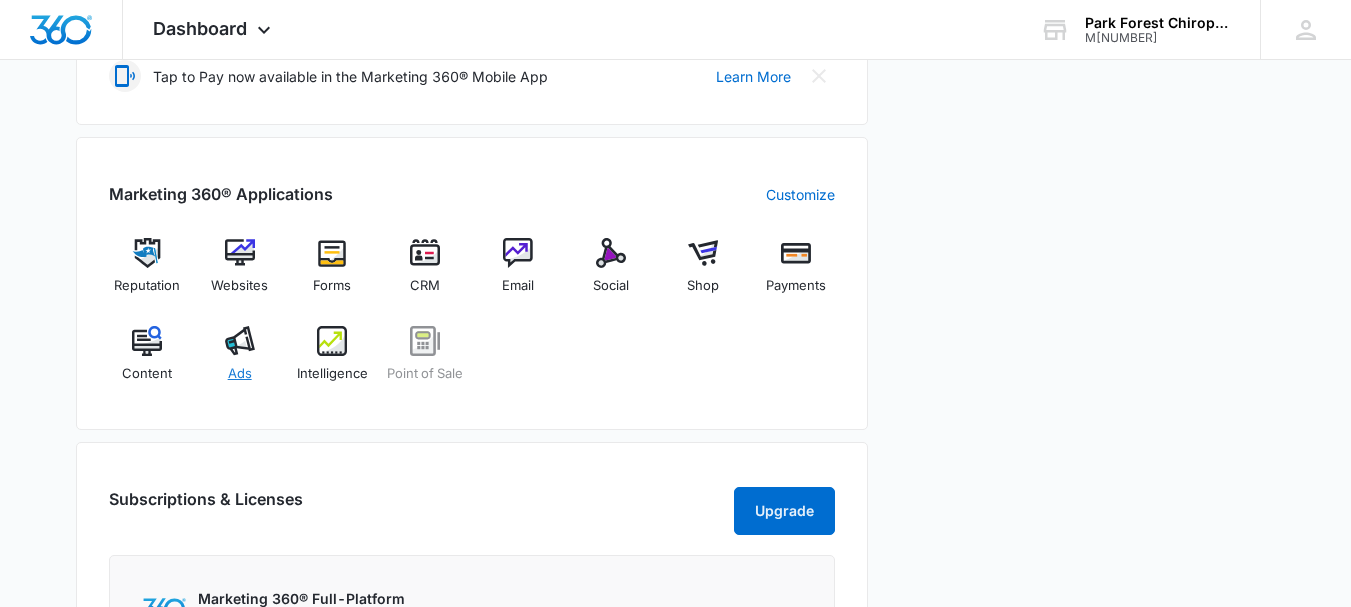 click at bounding box center (240, 341) 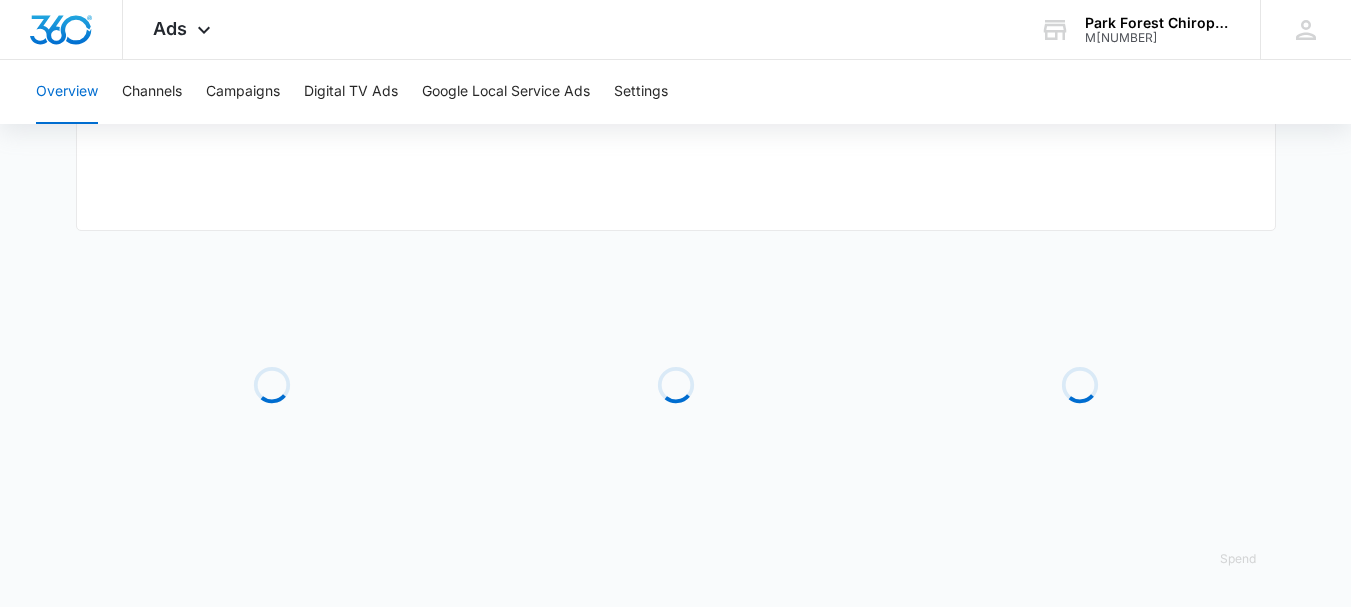 scroll, scrollTop: 0, scrollLeft: 0, axis: both 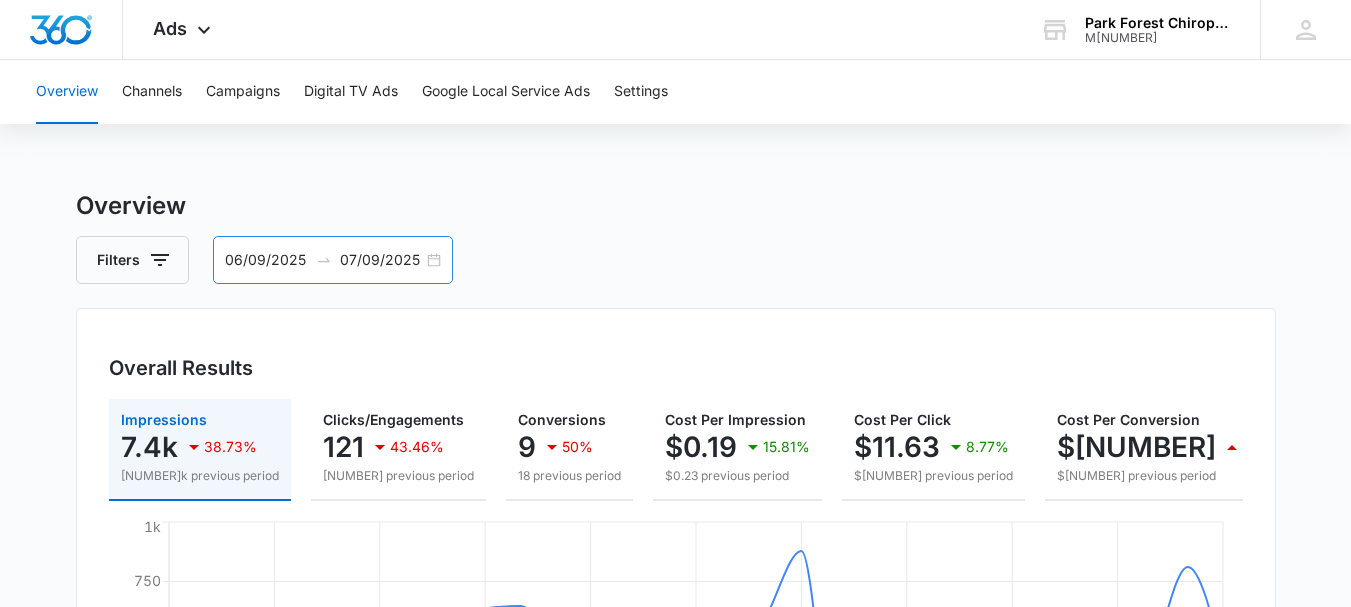 click on "07/09/2025" at bounding box center (381, 260) 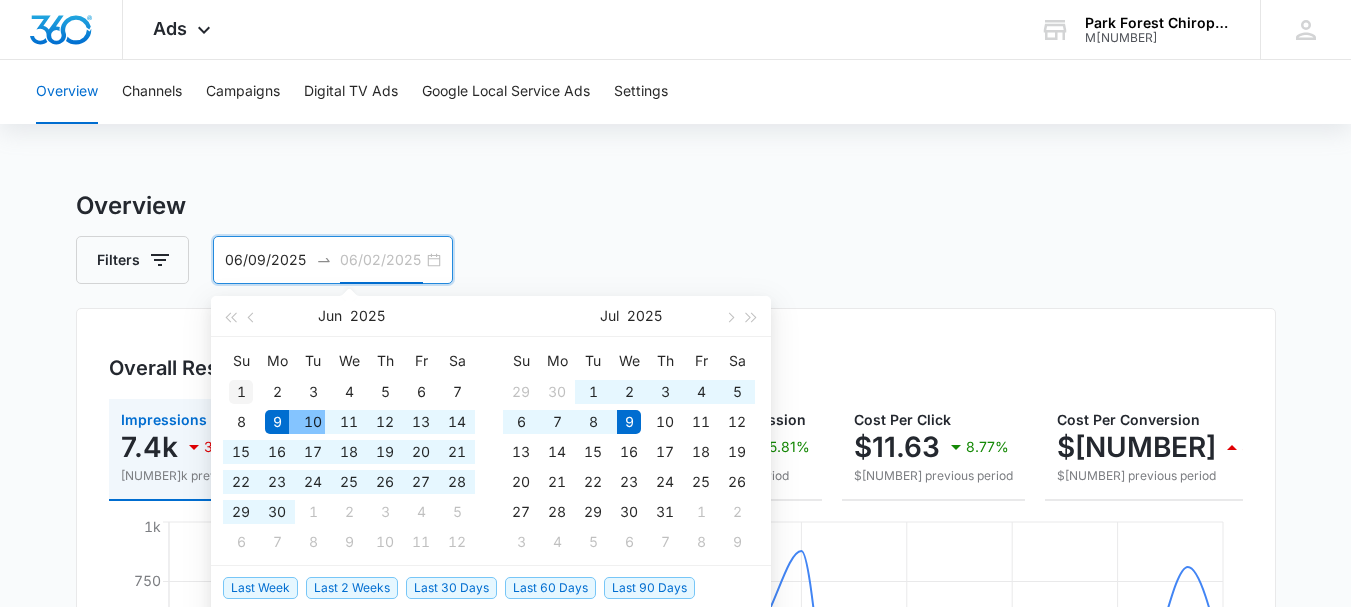 type on "06/01/2025" 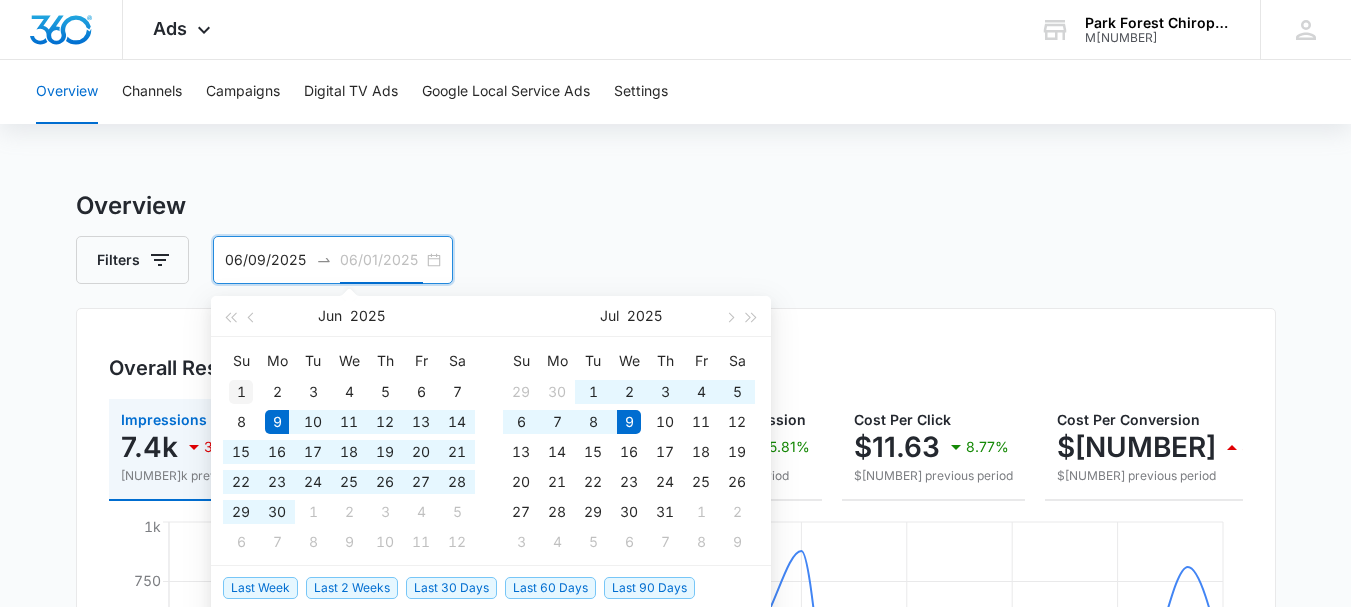 click on "1" at bounding box center [241, 392] 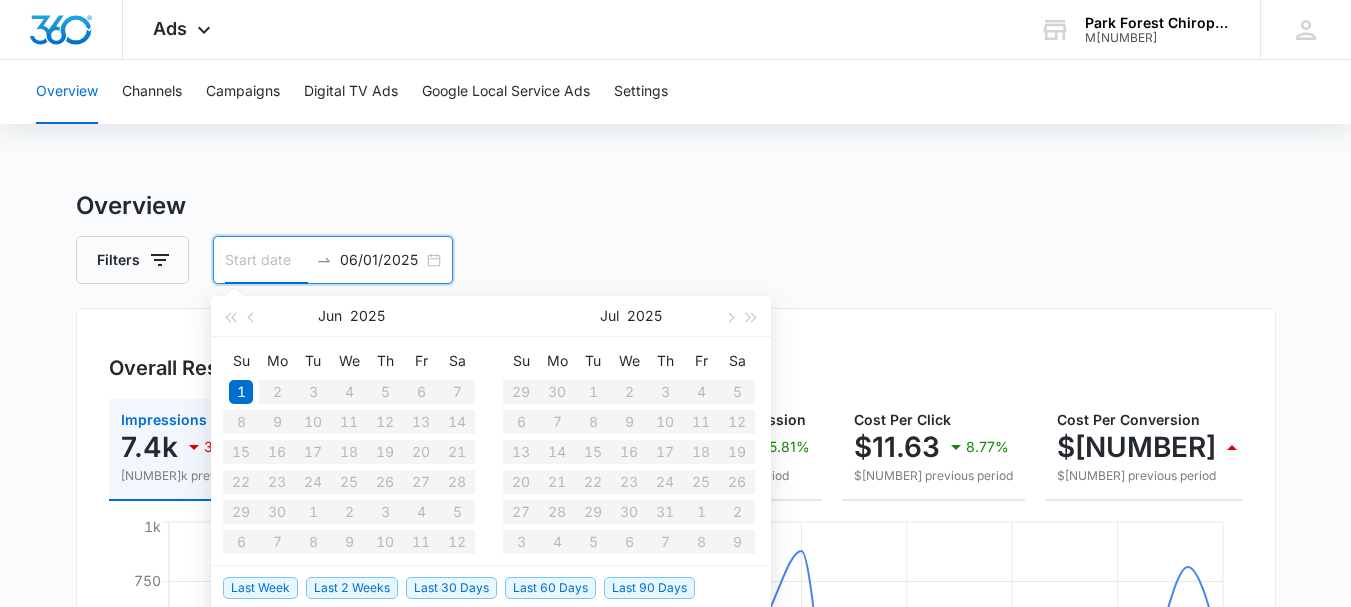scroll, scrollTop: 100, scrollLeft: 0, axis: vertical 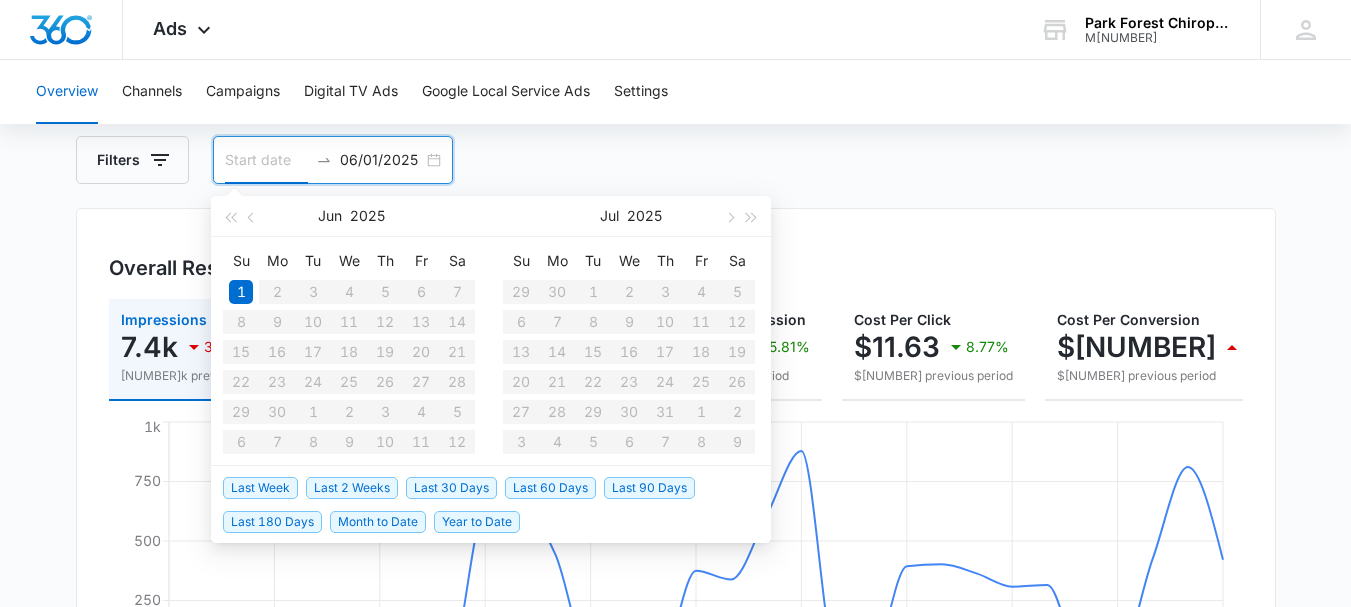 click at bounding box center (266, 160) 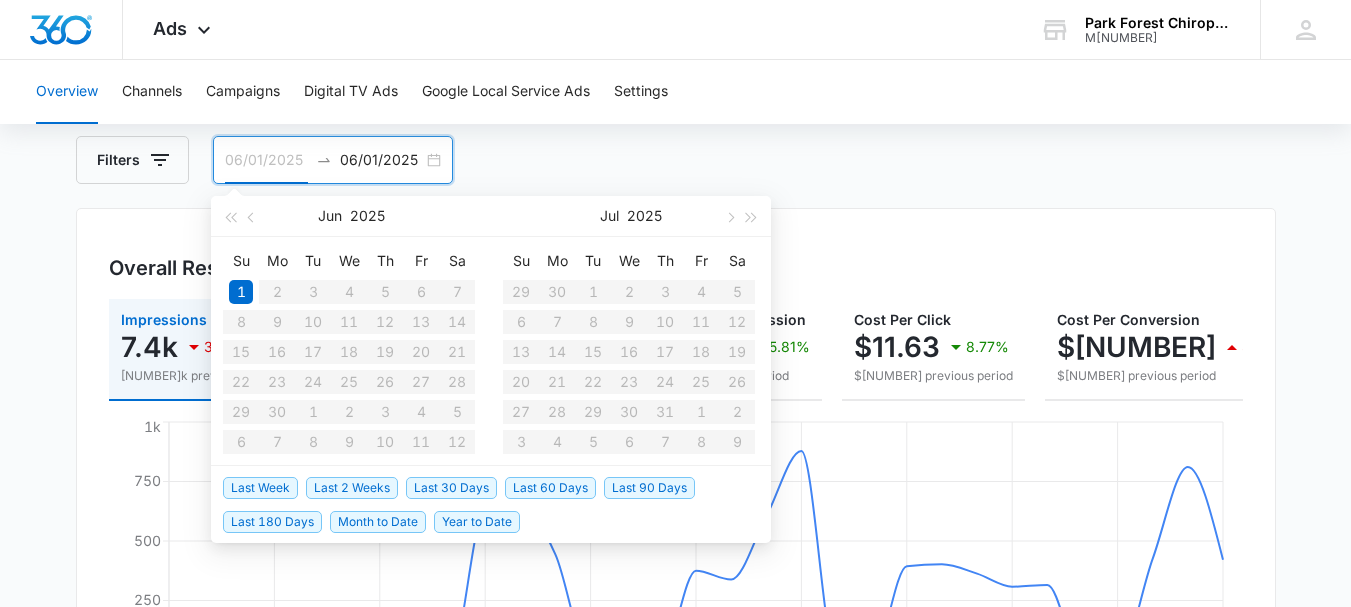 click on "1" at bounding box center [241, 292] 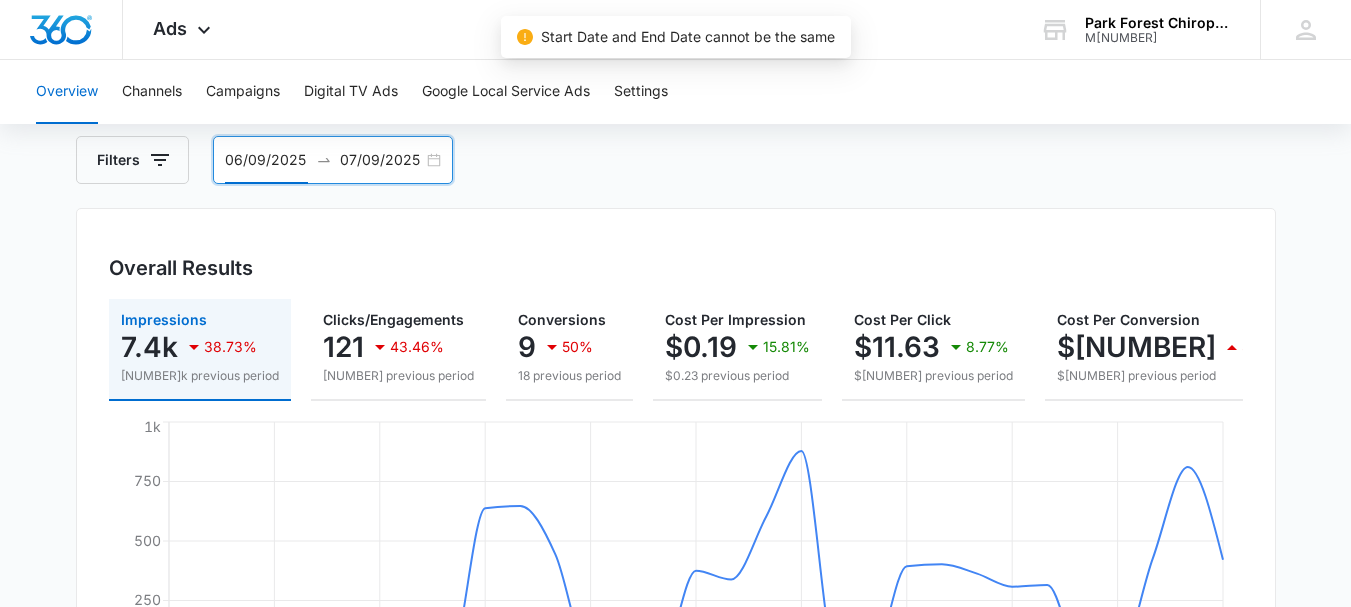 click on "[DATE] [DATE]" at bounding box center (333, 160) 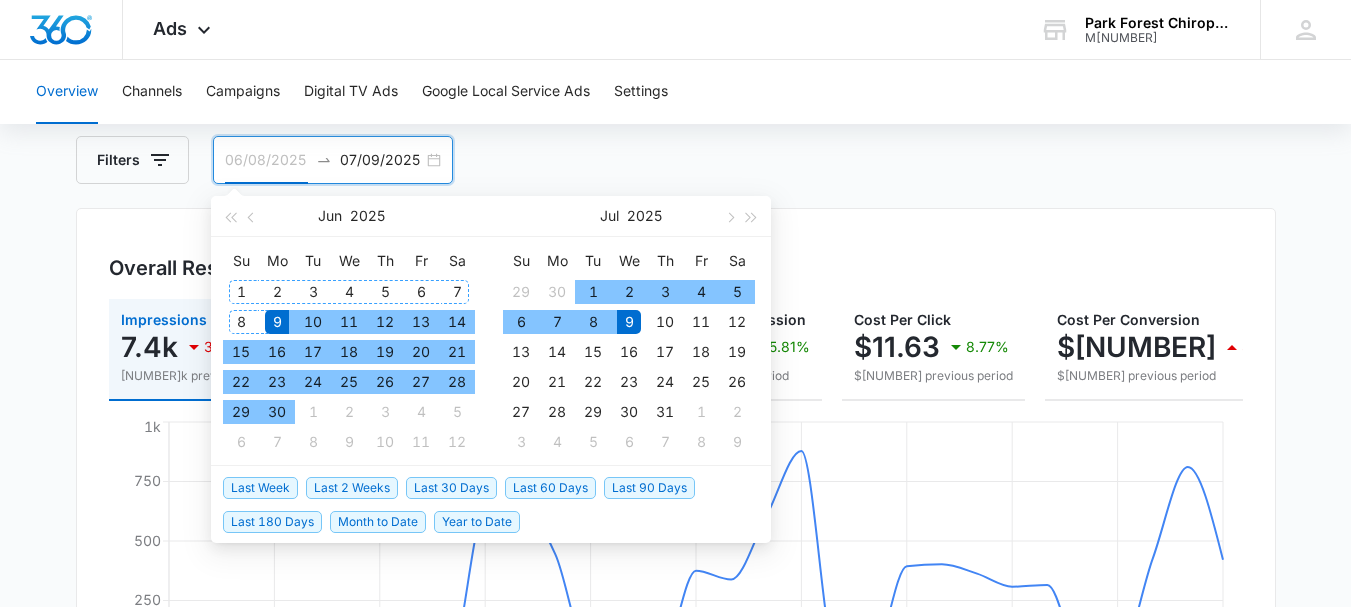 type on "06/01/2025" 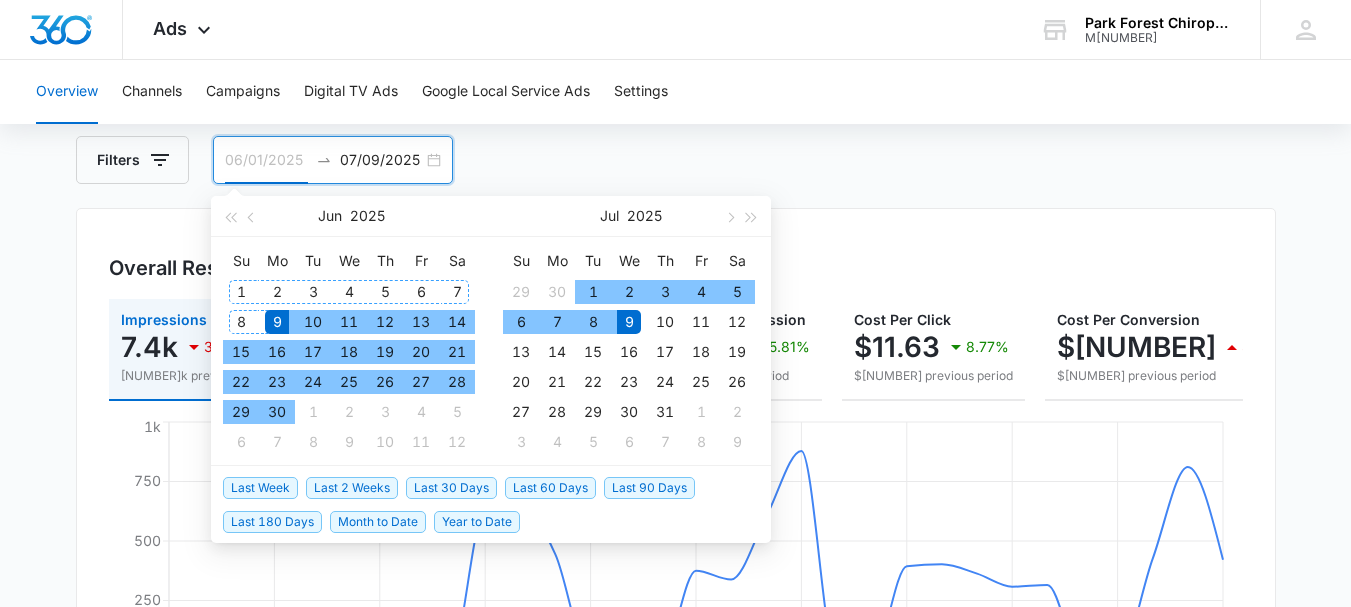 click on "1" at bounding box center [241, 292] 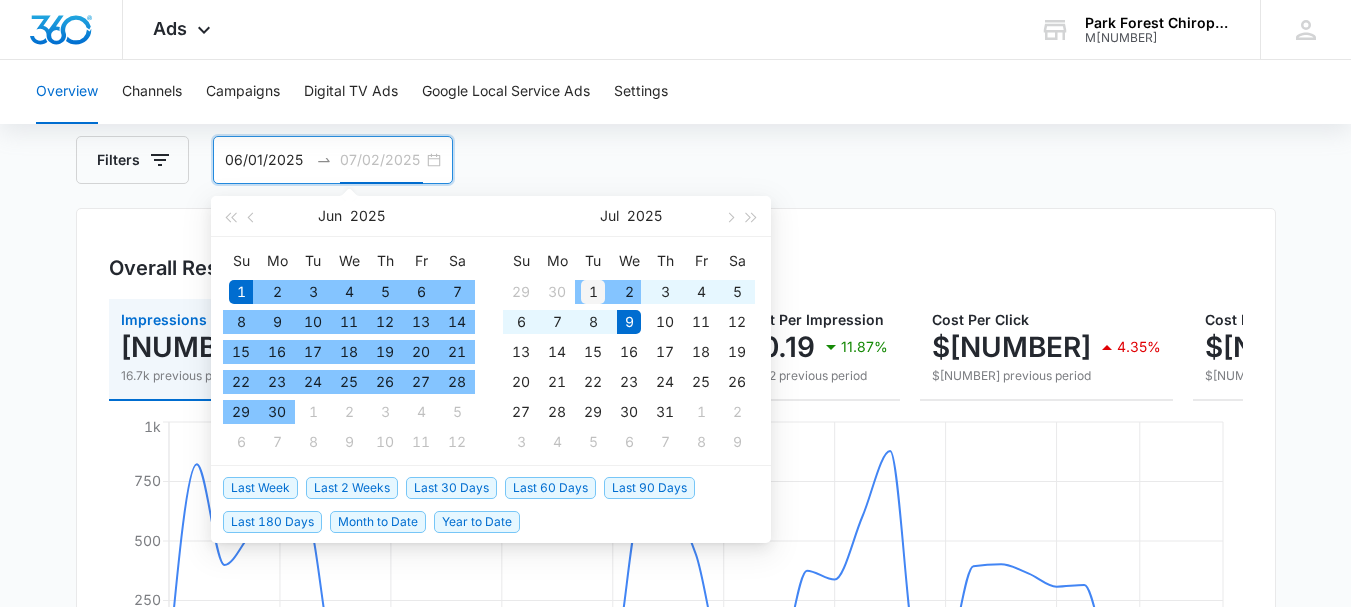 type on "07/01/2025" 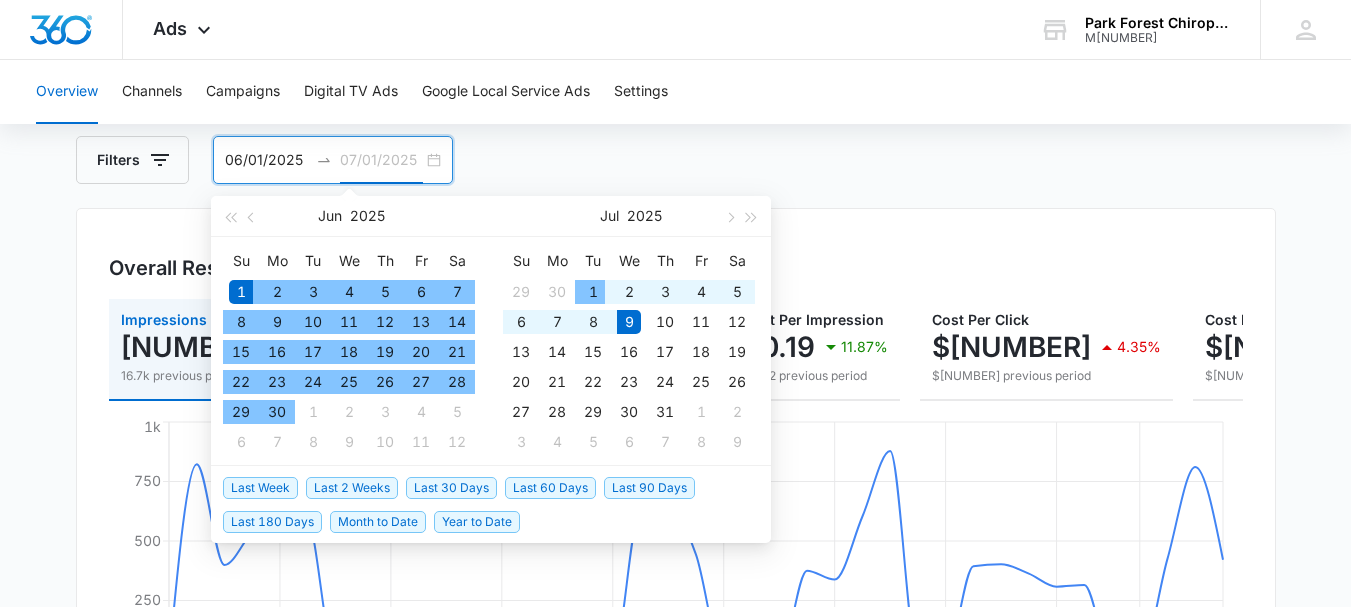 click on "1" at bounding box center [593, 292] 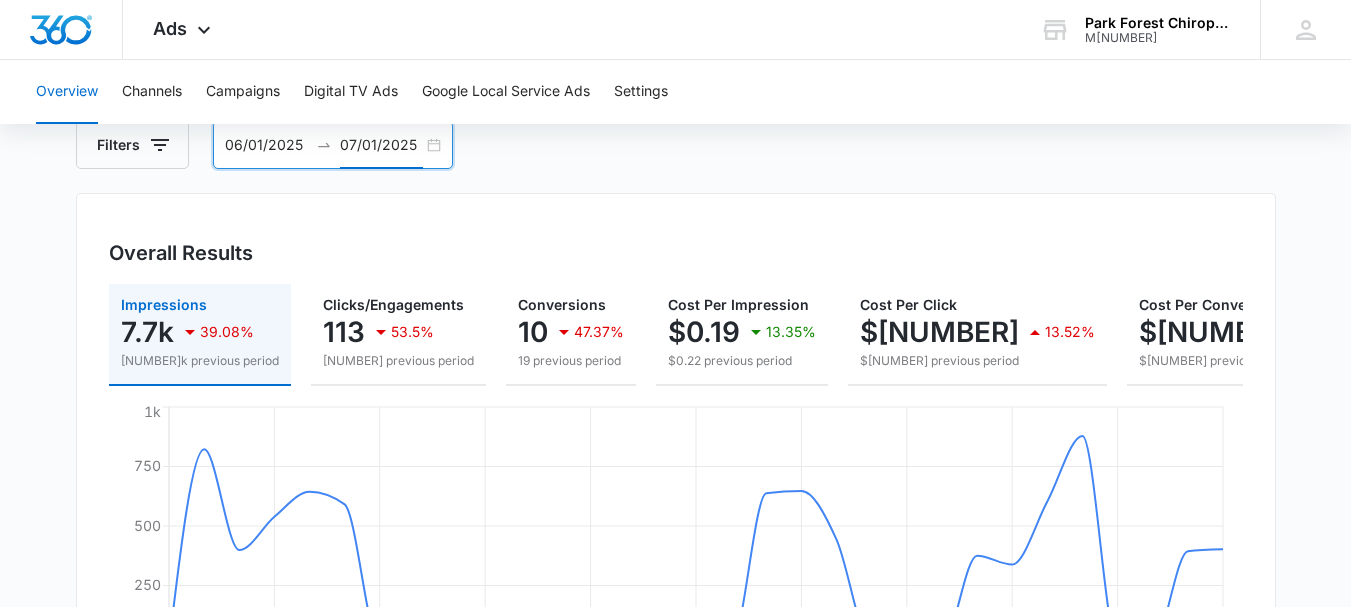scroll, scrollTop: 0, scrollLeft: 0, axis: both 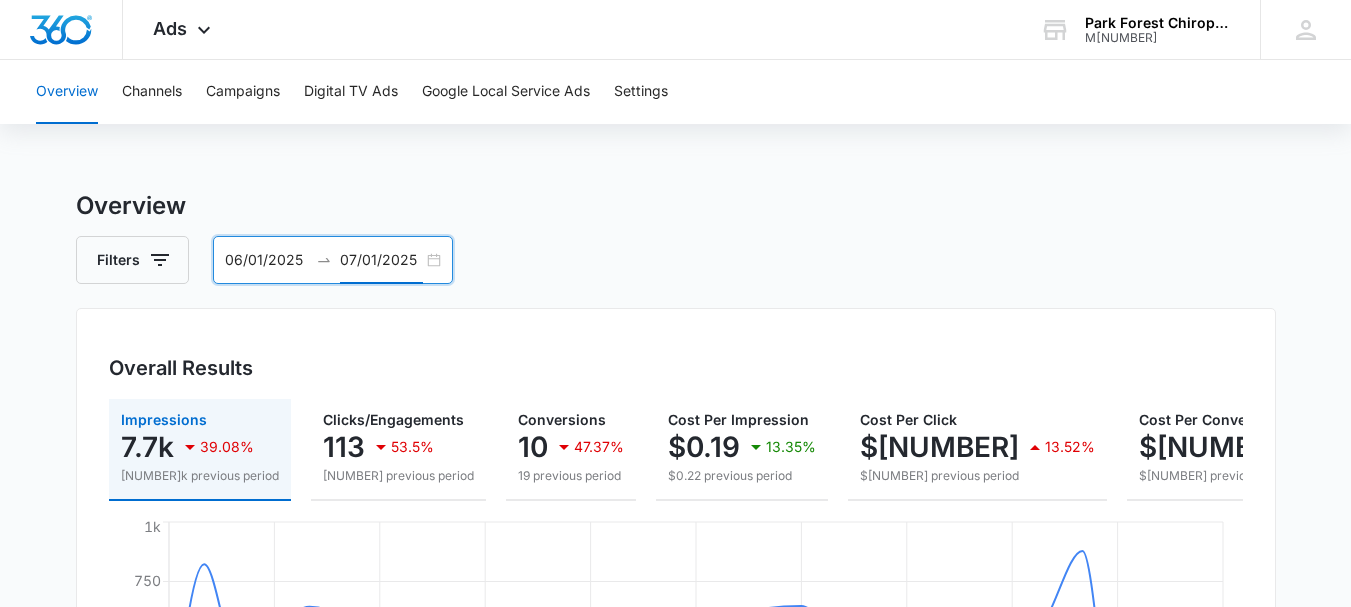 click on "06/01/2025" at bounding box center [266, 260] 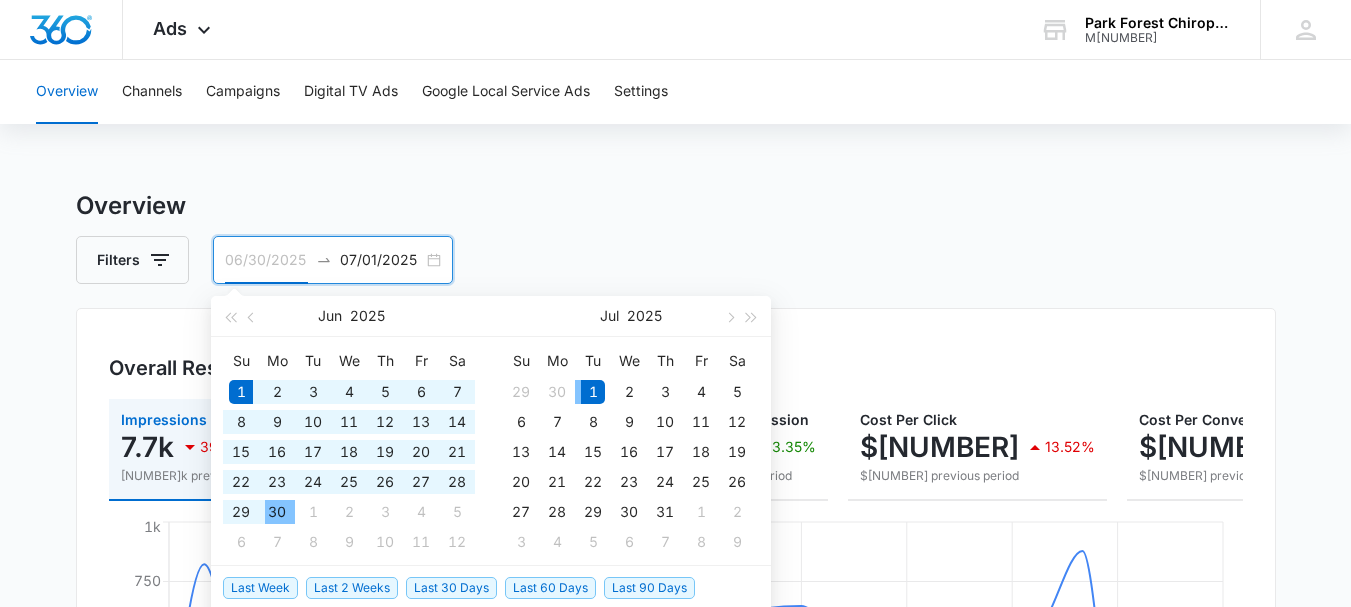 type on "07/01/2025" 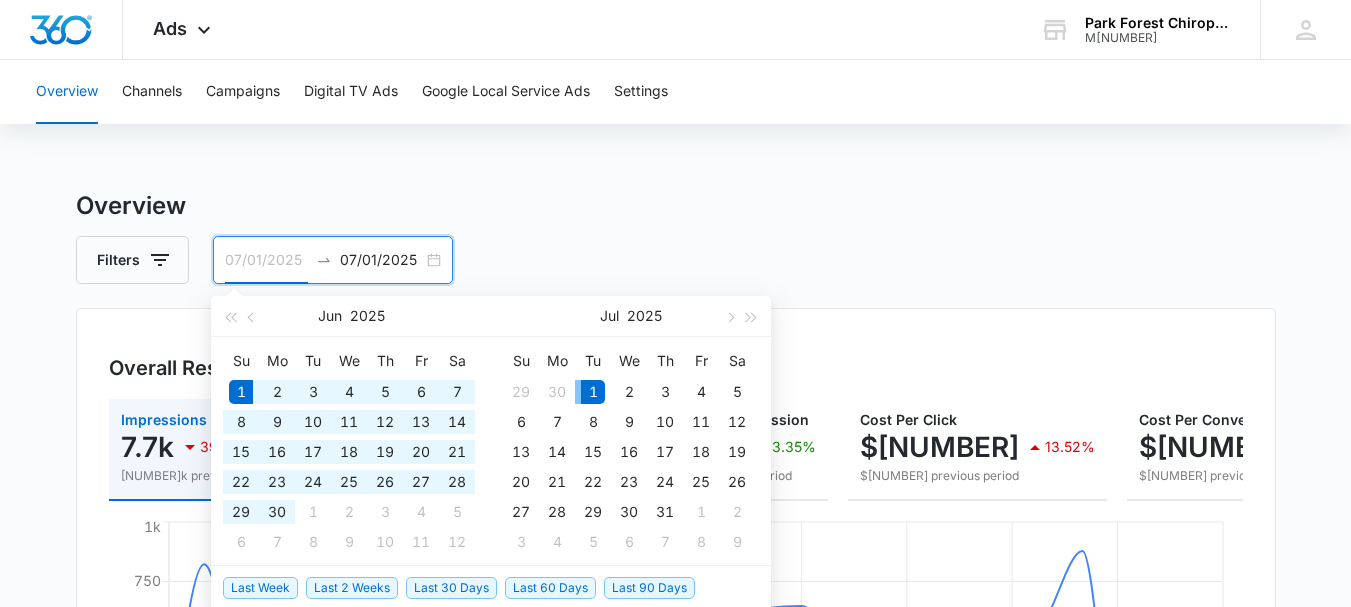 click on "1" at bounding box center [593, 392] 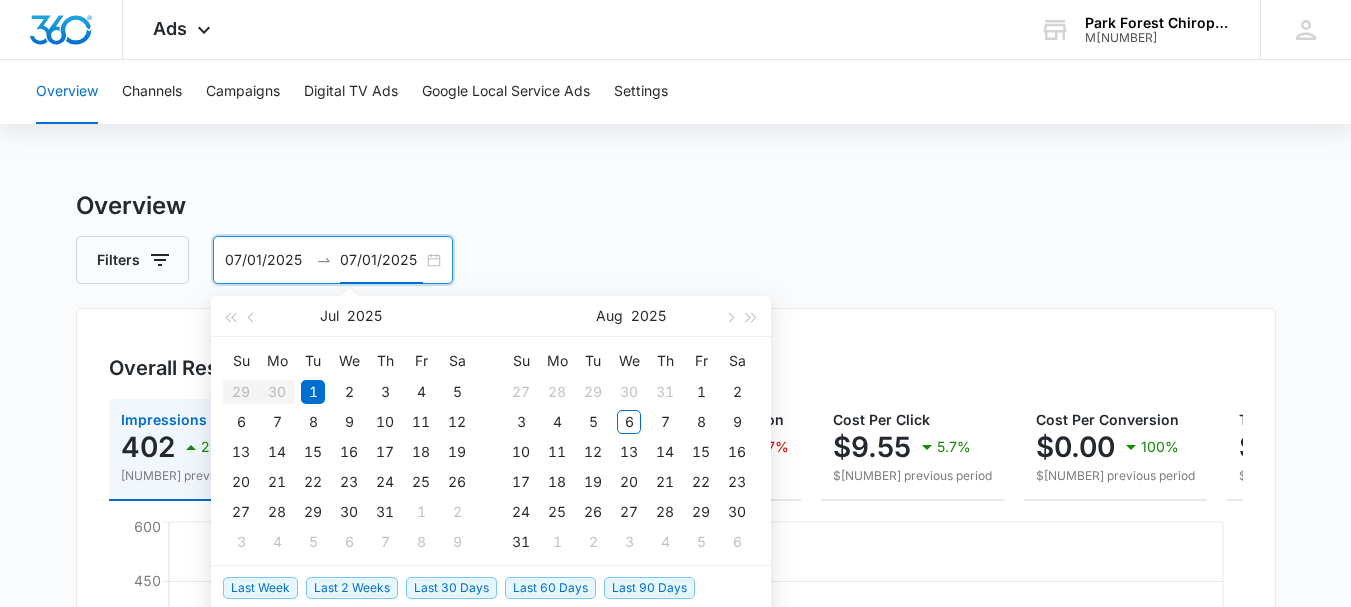 click on "07/01/2025" at bounding box center [381, 260] 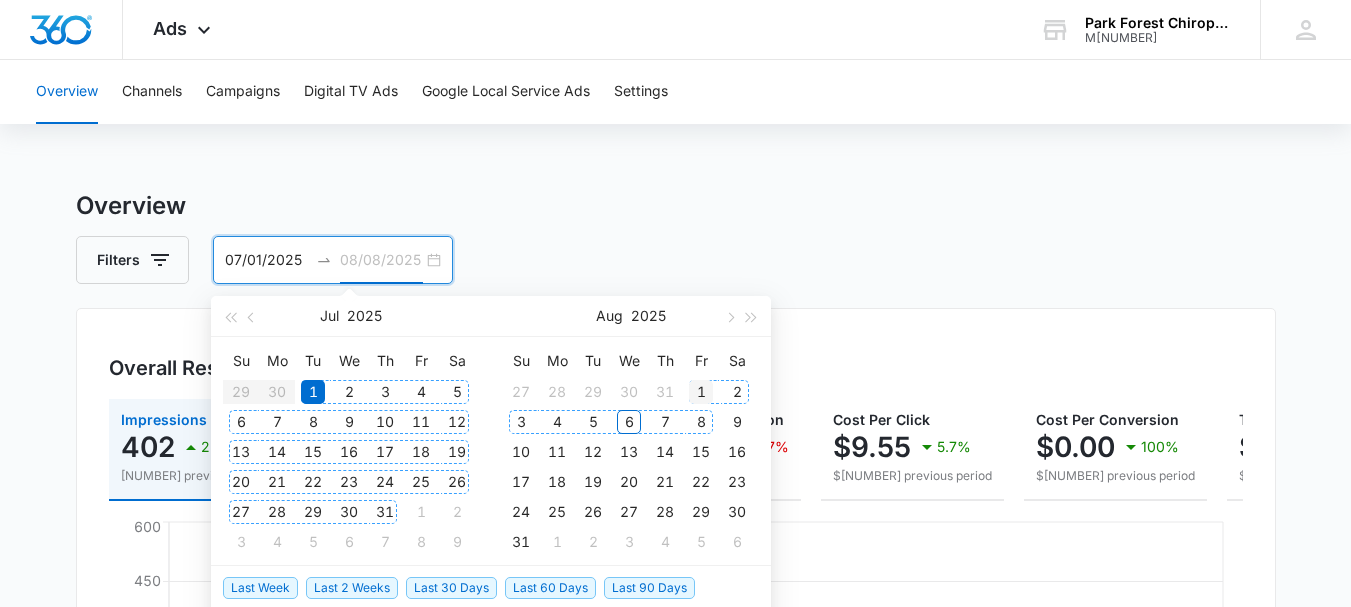 type on "08/01/2025" 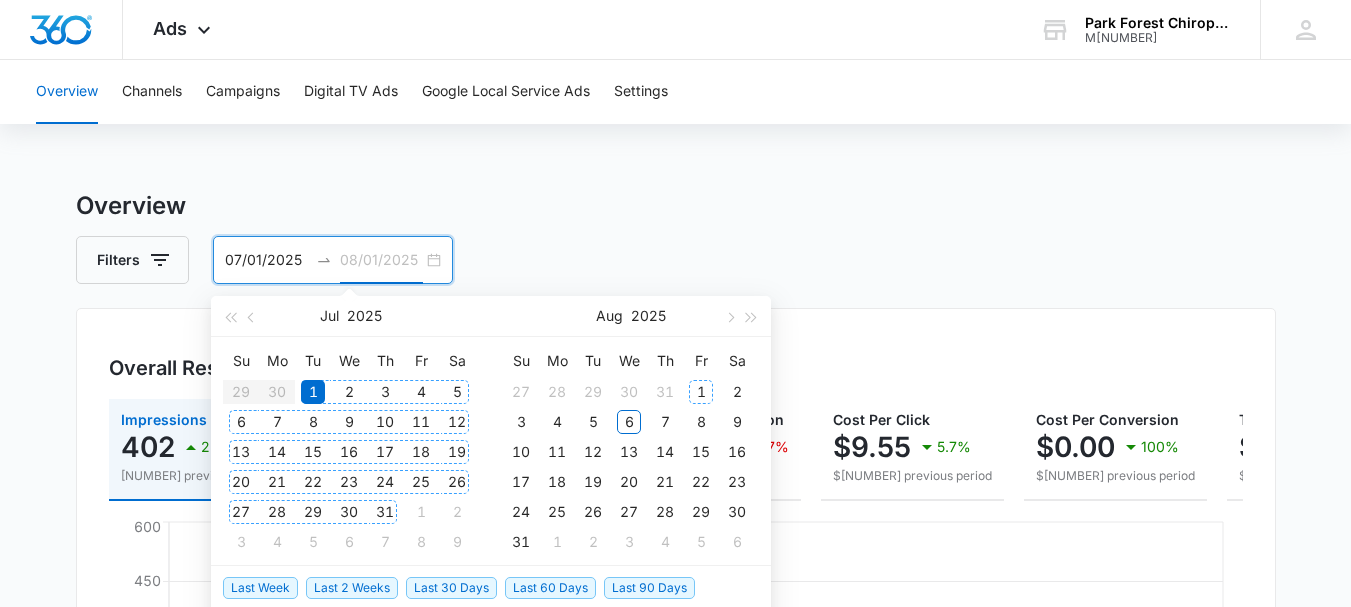 click on "1" at bounding box center (701, 392) 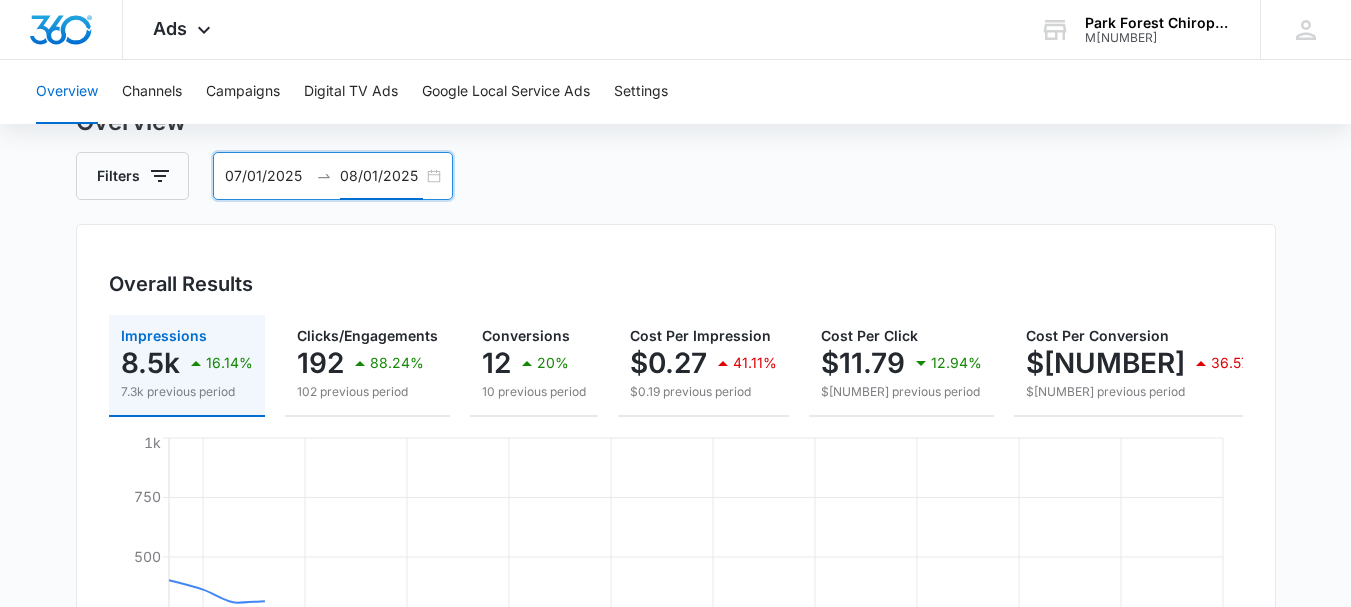 scroll, scrollTop: 200, scrollLeft: 0, axis: vertical 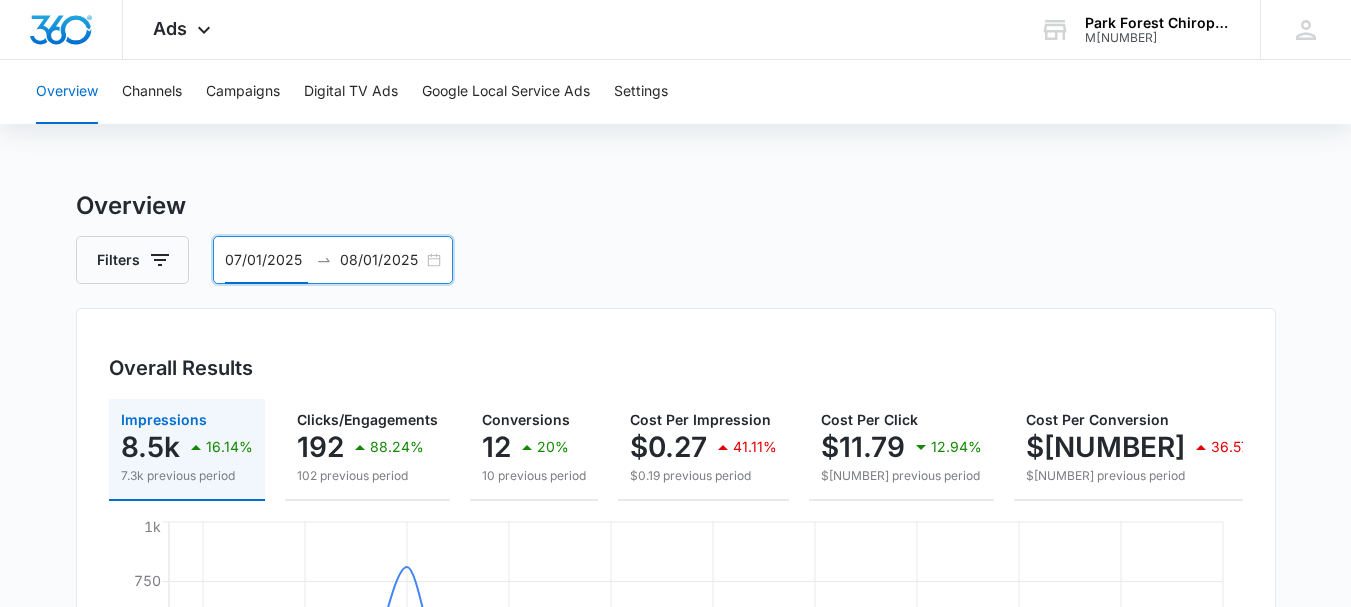 click on "07/01/2025" at bounding box center (266, 260) 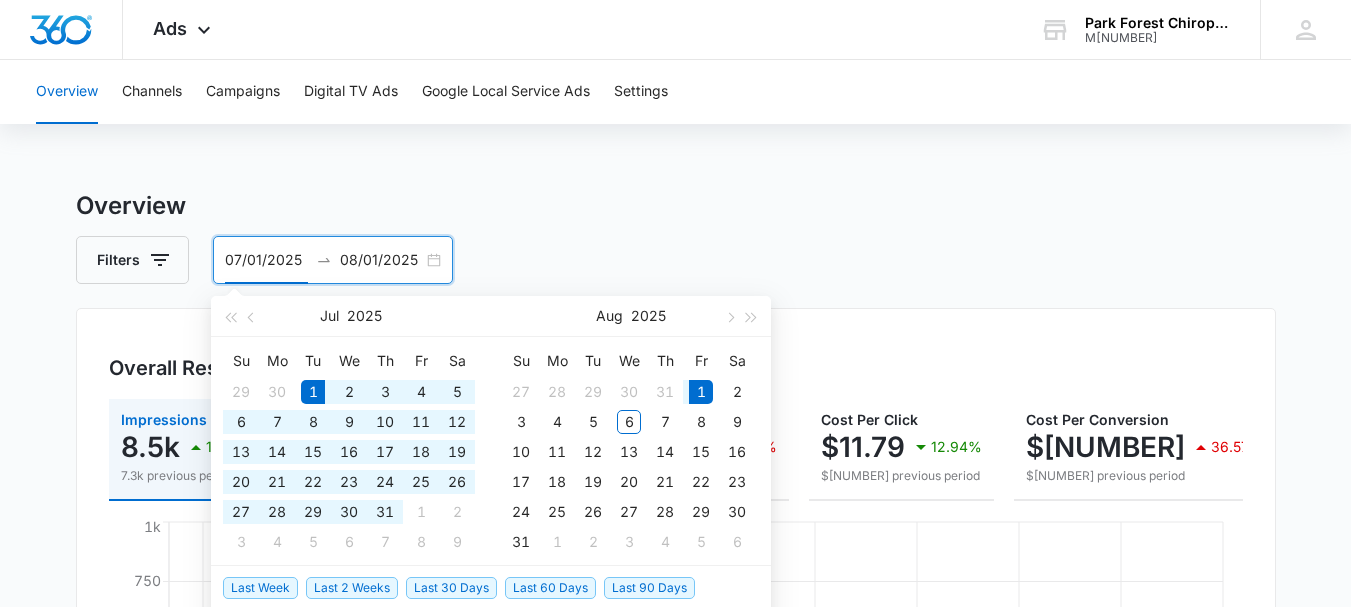 click on "07/01/2025" at bounding box center (266, 260) 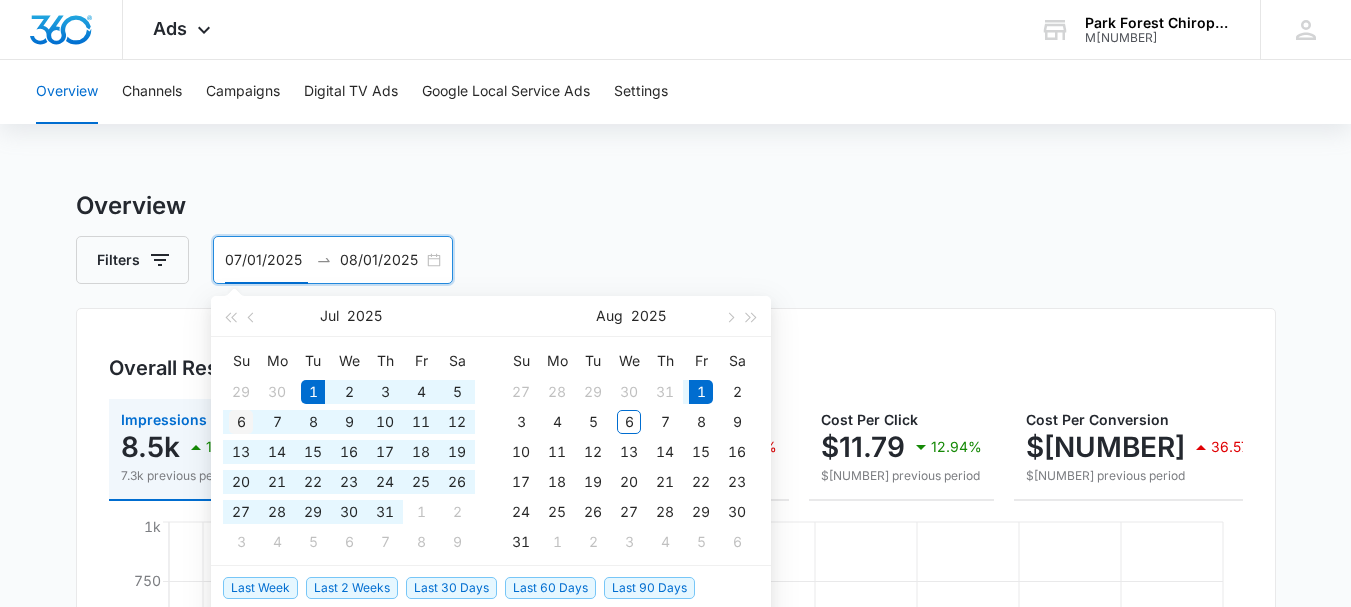 type on "07/06/2025" 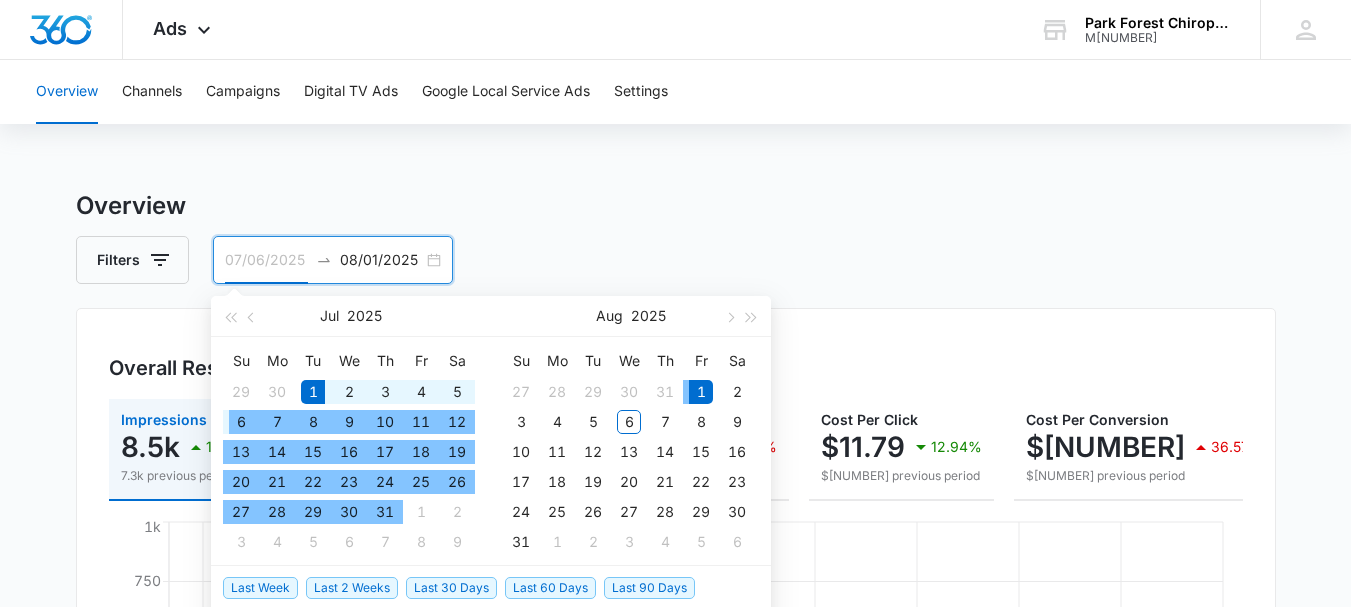click on "6" at bounding box center [241, 422] 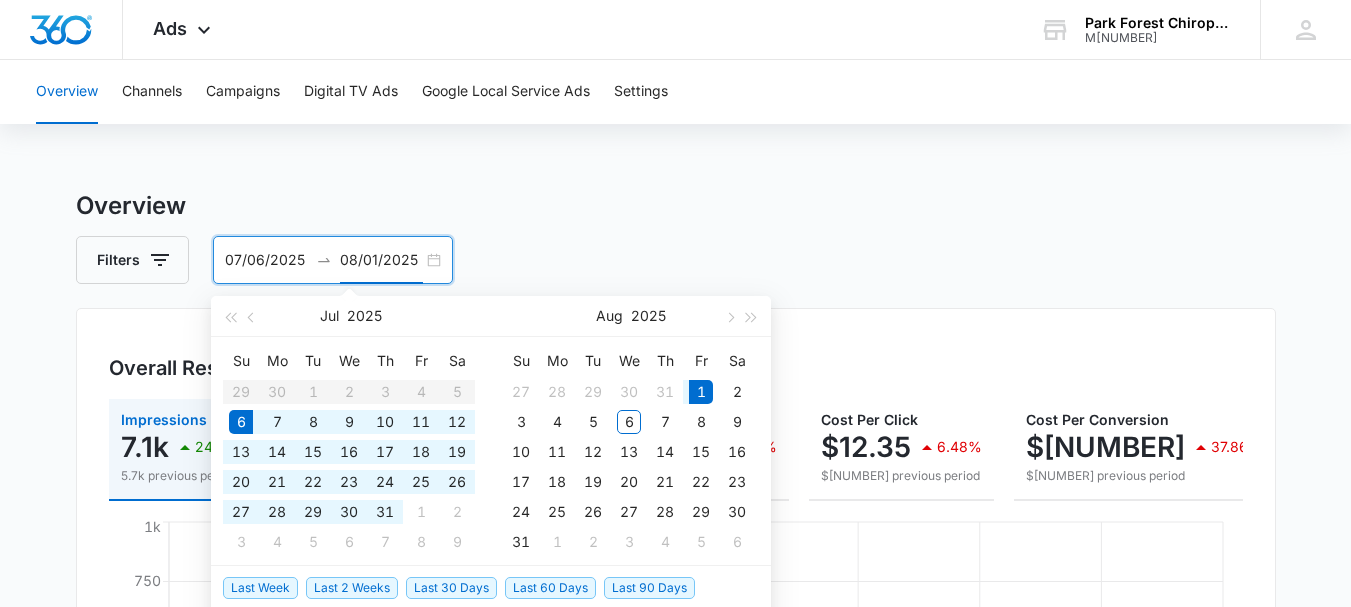 click on "08/01/2025" at bounding box center [381, 260] 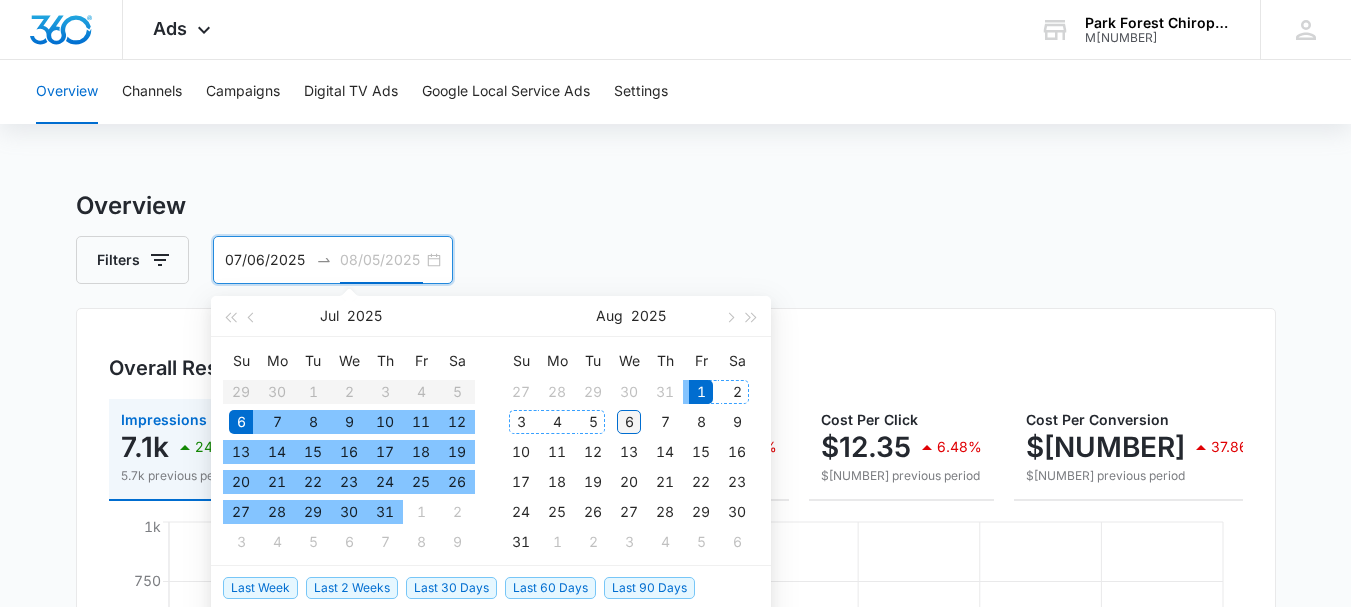 type on "08/06/2025" 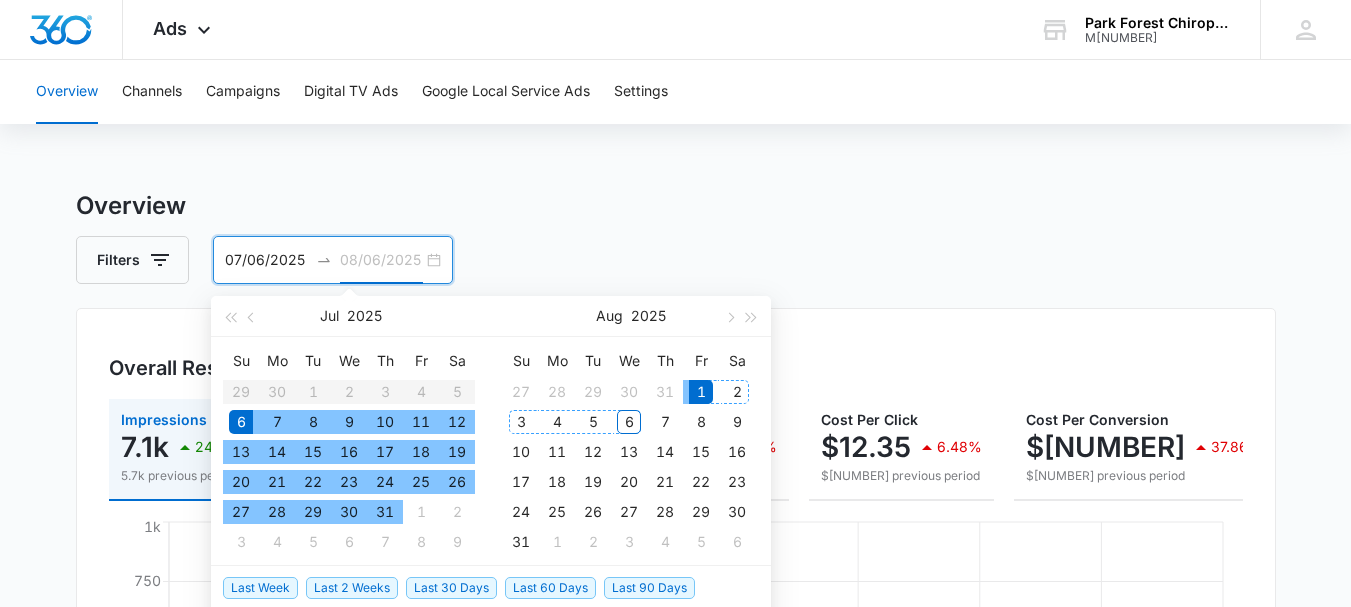 click on "6" at bounding box center (629, 422) 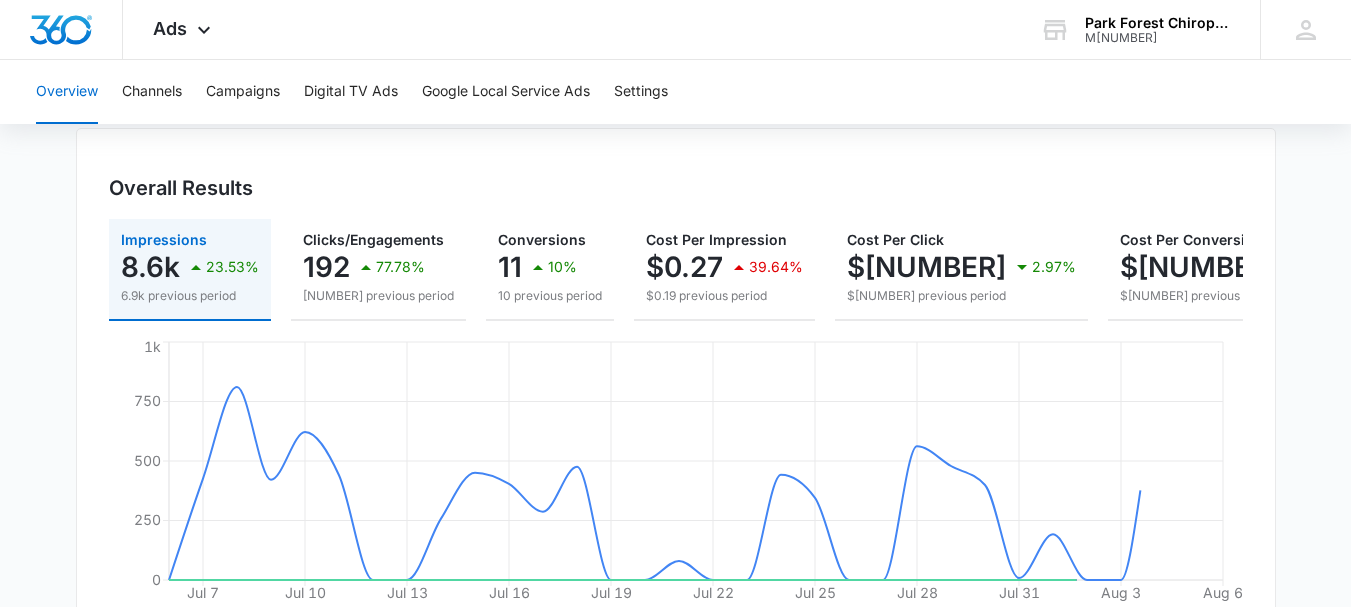 scroll, scrollTop: 200, scrollLeft: 0, axis: vertical 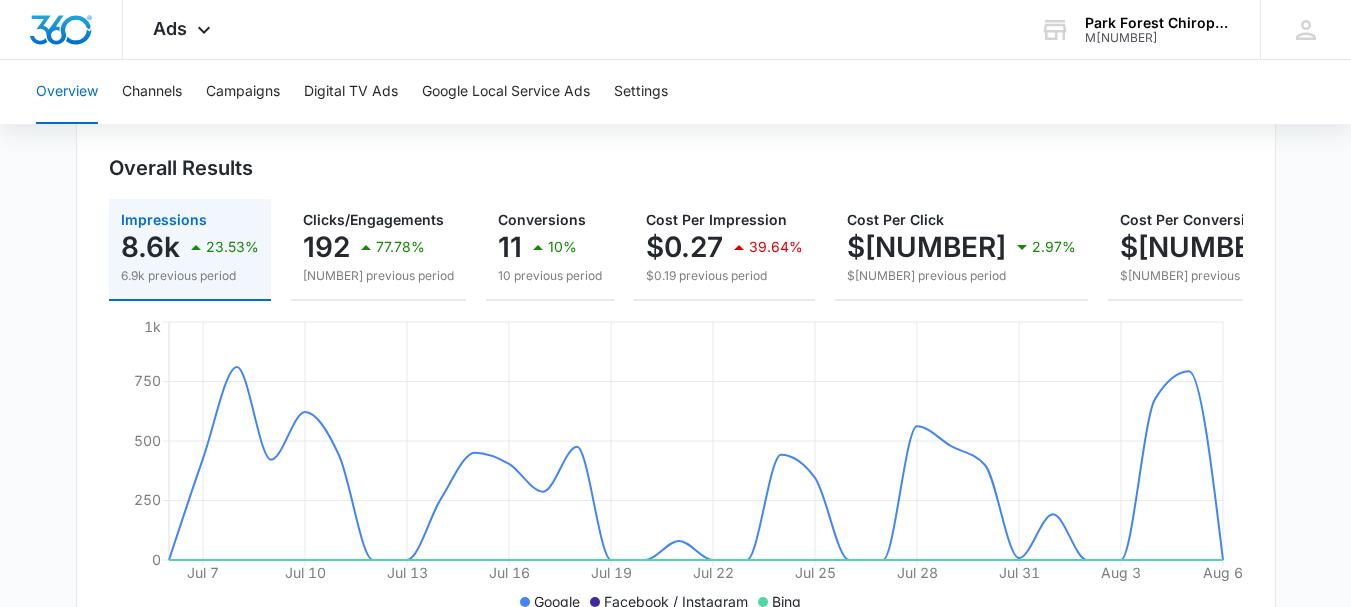 click on "Overview Channels Campaigns Digital TV Ads Google Local Service Ads Settings" at bounding box center (675, 92) 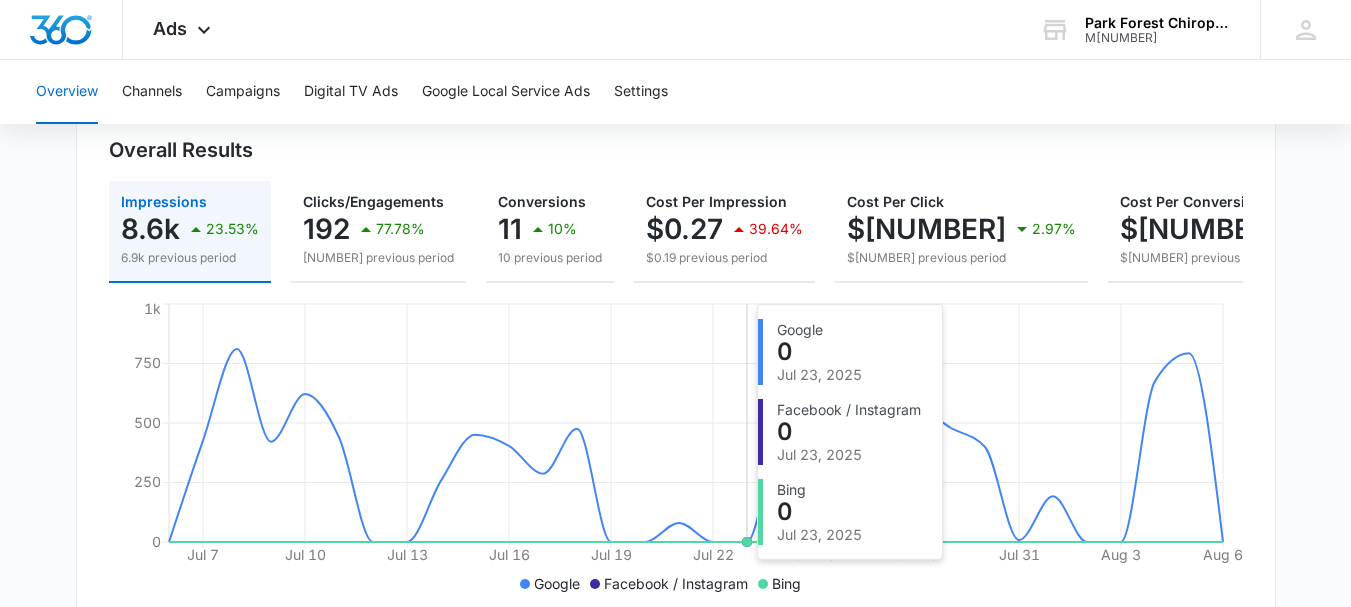 scroll, scrollTop: 200, scrollLeft: 0, axis: vertical 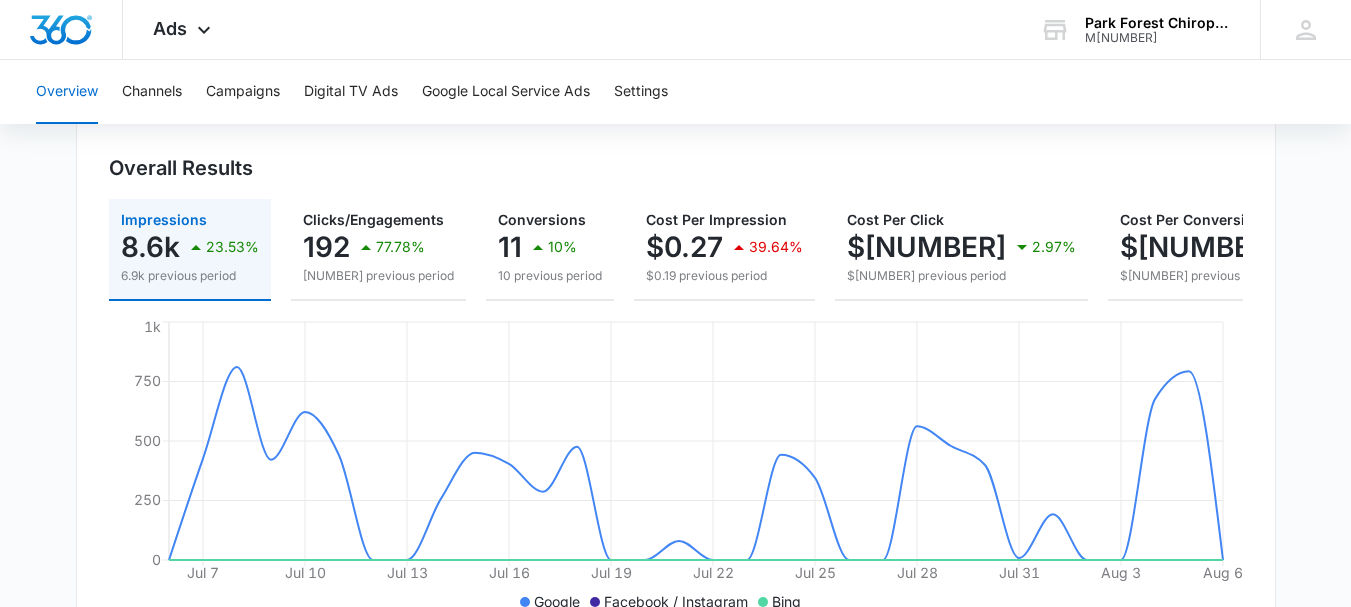 click on "Overall Results Impressions 8.6k 23.53%  6.9k previous period Clicks/Engagements 192 77.78%  108 previous period Conversions 11 10%  10 previous period Cost Per Impression $[NUMBER] 39.64%  $[NUMBER] previous period Cost Per Click $[NUMBER] 2.97%  $[NUMBER] previous period Cost Per Conversion $[NUMBER] 56.82%  $[NUMBER] previous period Total Spend $[NUMBER] 72.5%  $[NUMBER] previous period [MONTH] [MONTH] [MONTH] [MONTH] [MONTH] [MONTH] [MONTH] [MONTH] [MONTH] [MONTH] [MONTH] [MONTH] 0 250 500 750 1k Google Facebook / Instagram Bing" at bounding box center [676, 379] 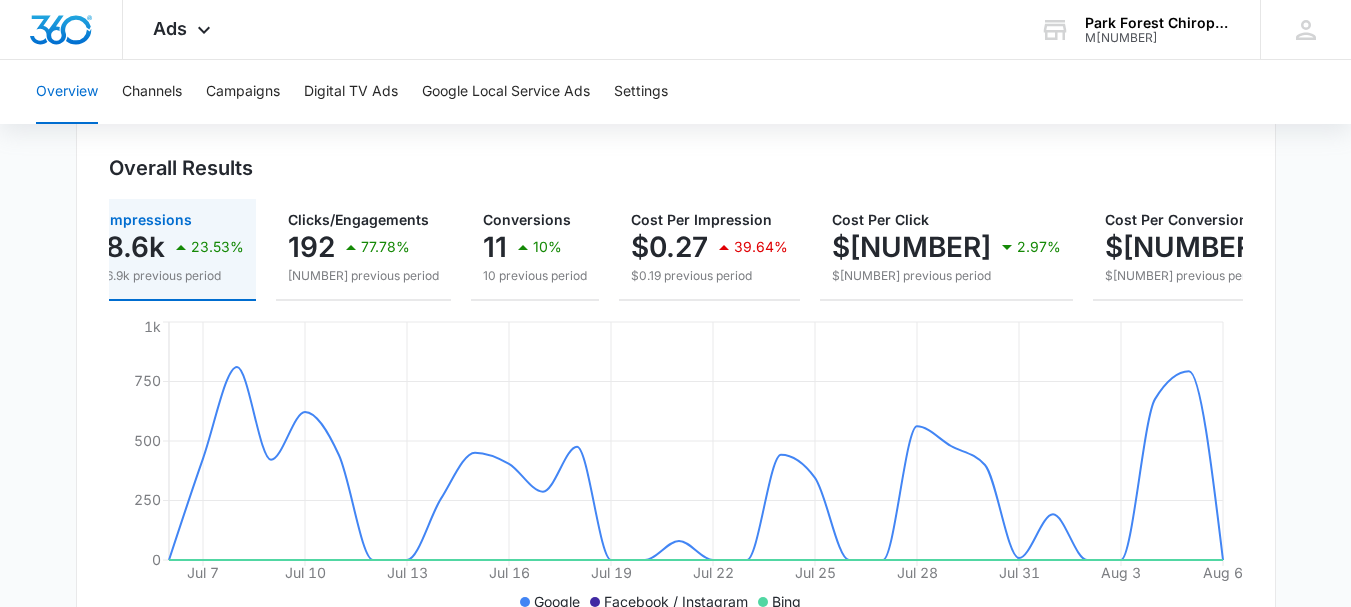 scroll, scrollTop: 0, scrollLeft: 0, axis: both 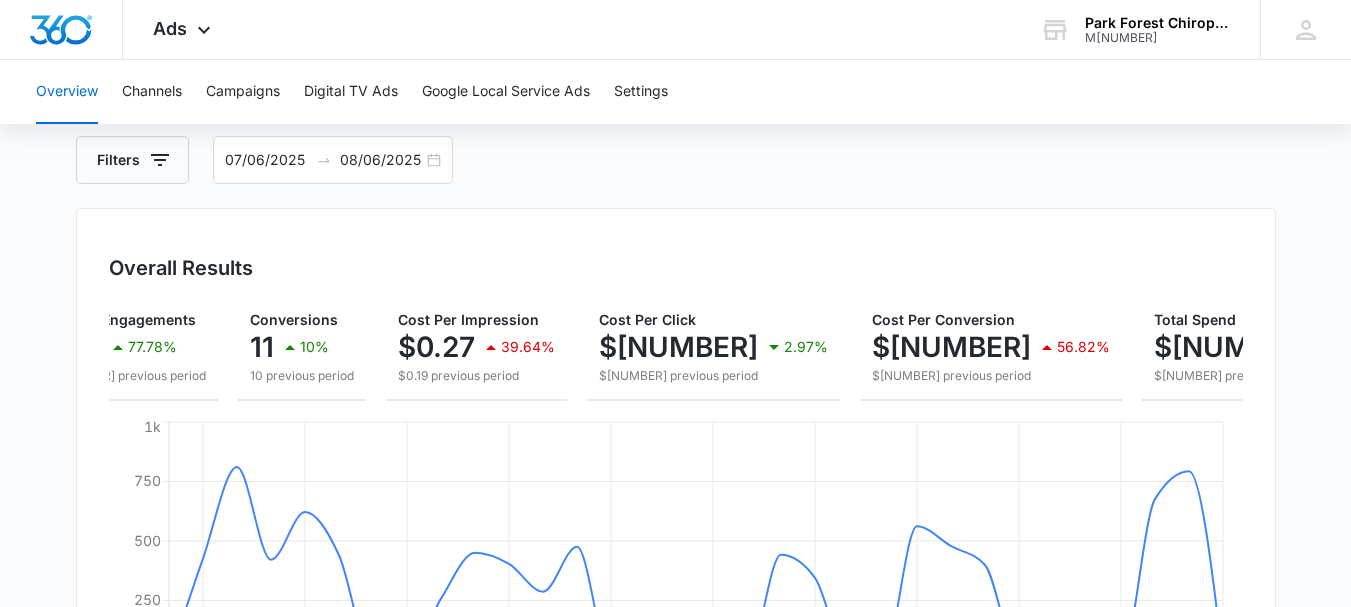 click on "Filters [DATE] [DATE]" at bounding box center (676, 160) 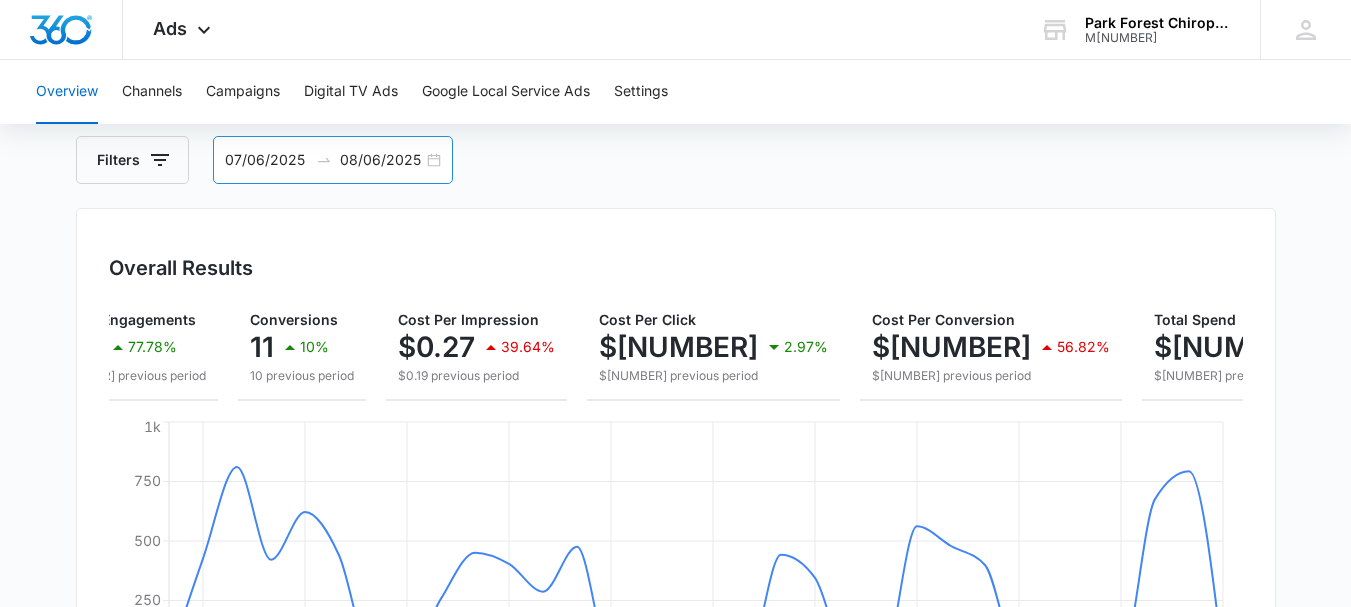 click on "08/06/2025" at bounding box center (381, 160) 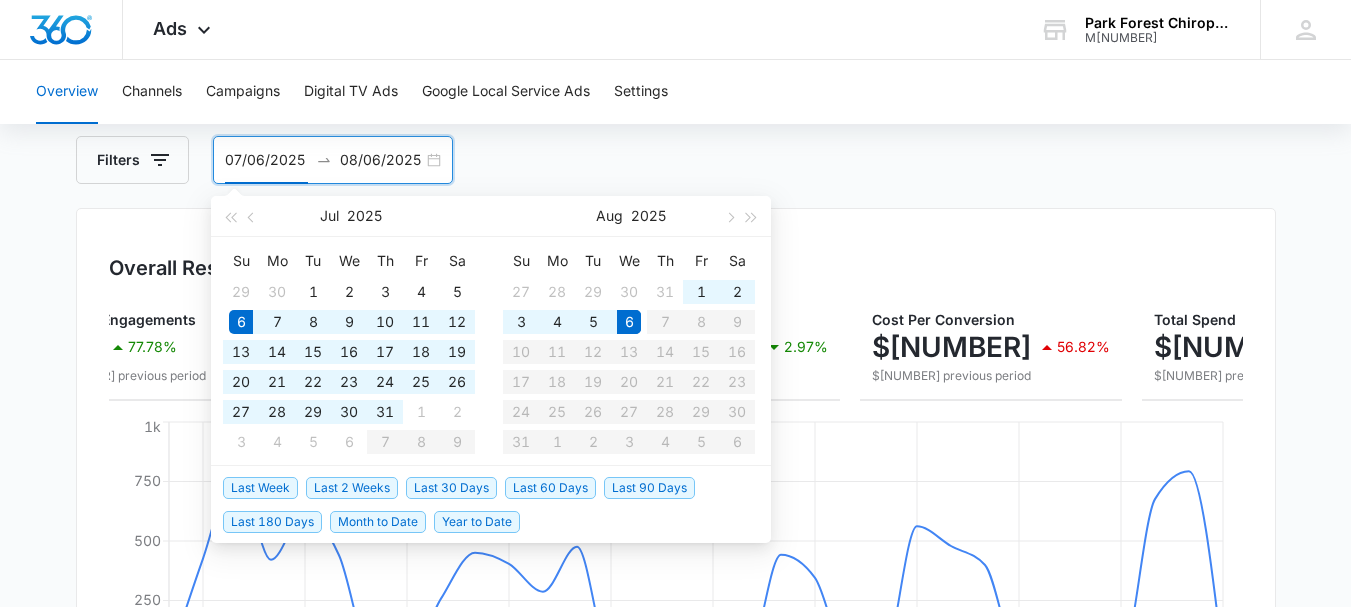 click on "07/06/2025" at bounding box center [266, 160] 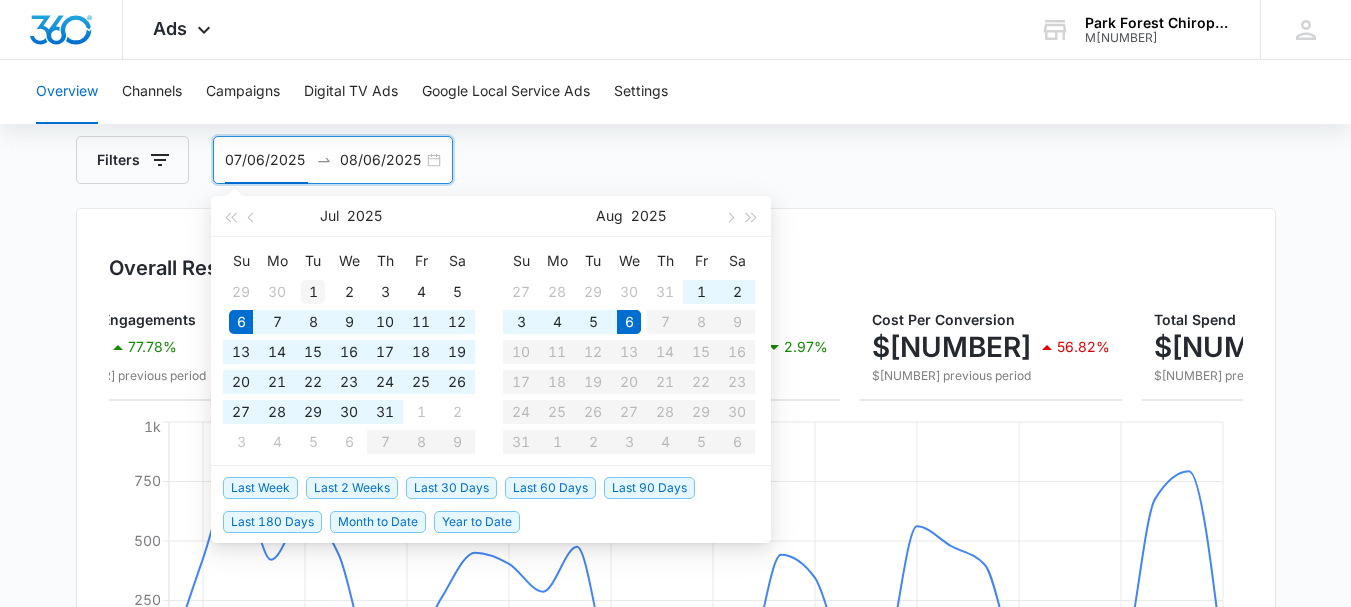 type on "07/01/2025" 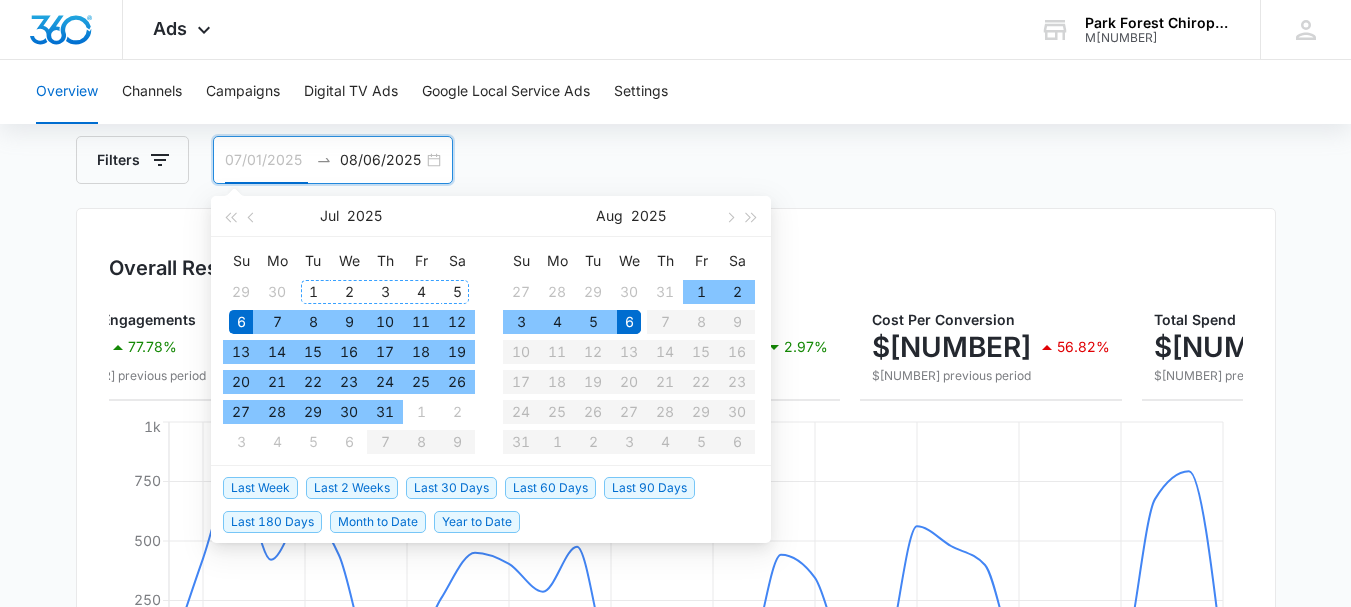 click on "1" at bounding box center [313, 292] 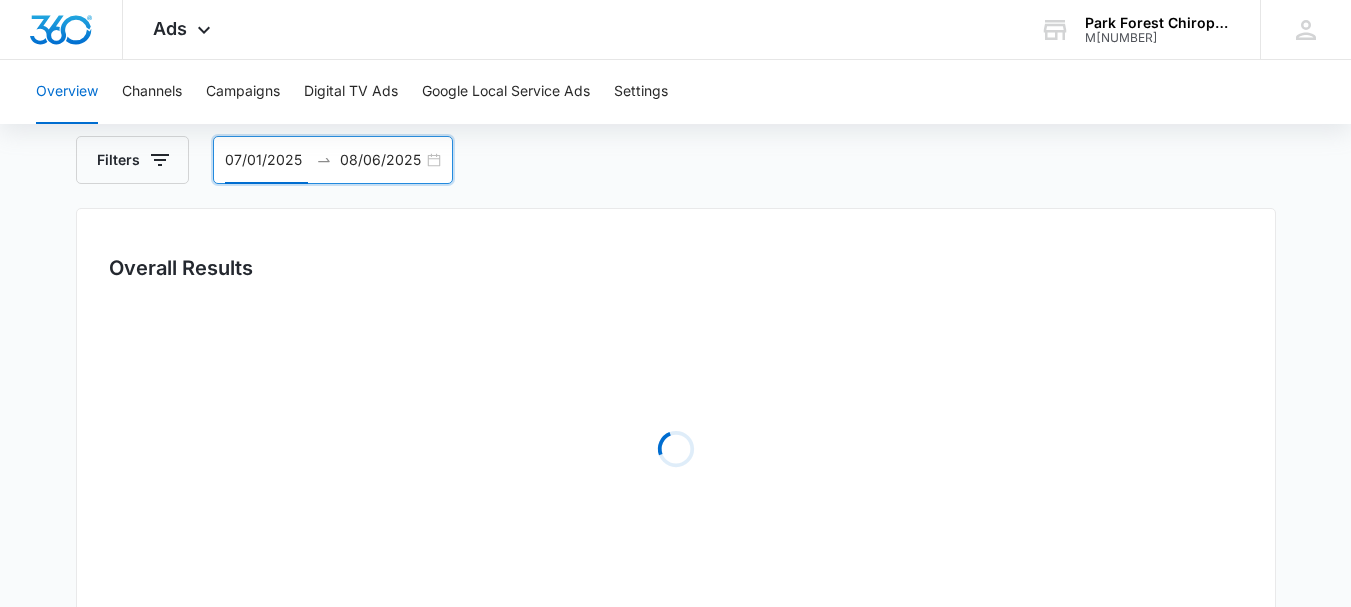 click on "08/06/2025" at bounding box center (381, 160) 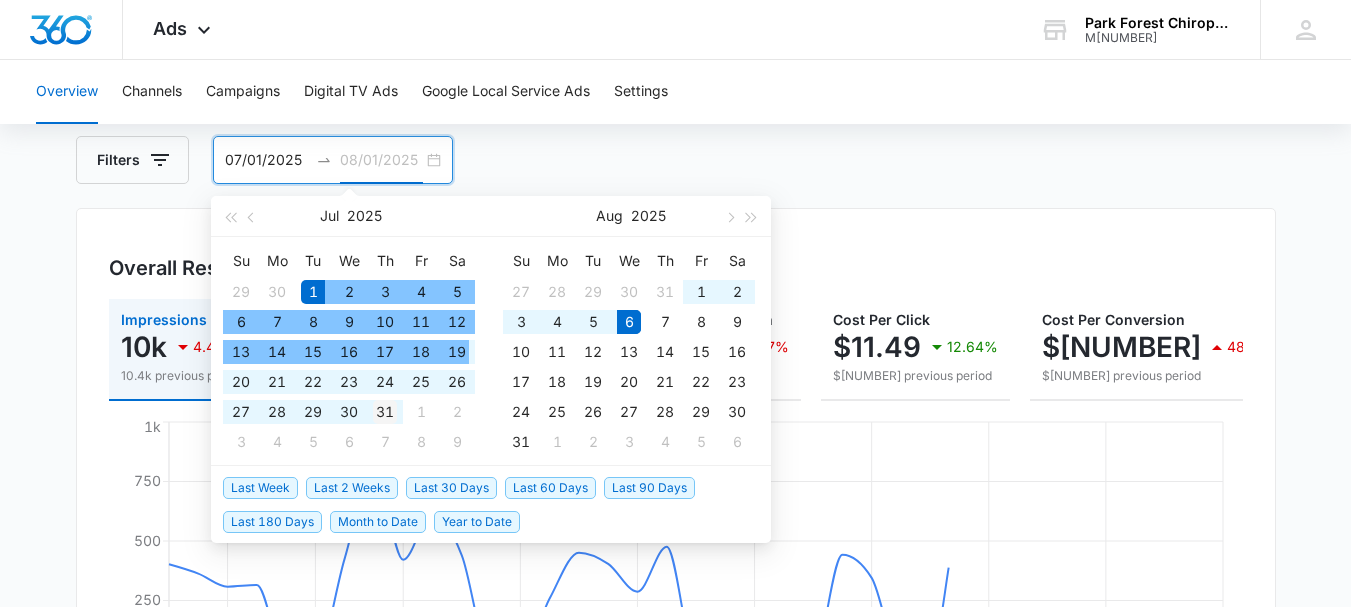 type on "07/31/2025" 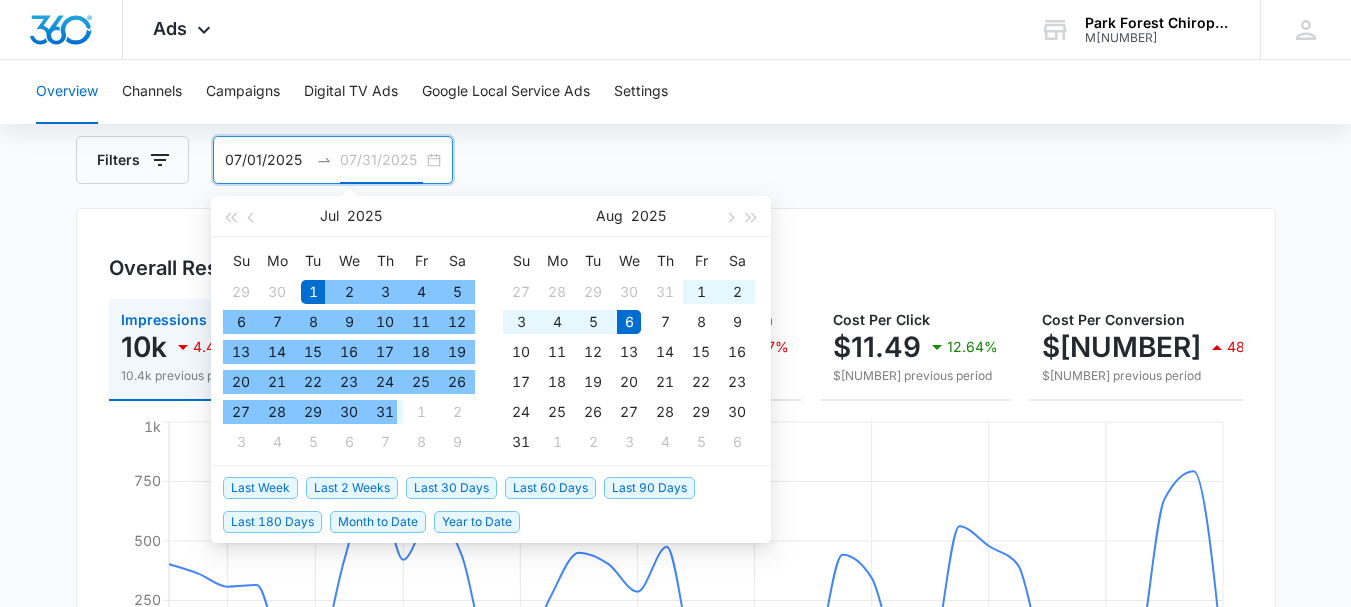 click on "31" at bounding box center (385, 412) 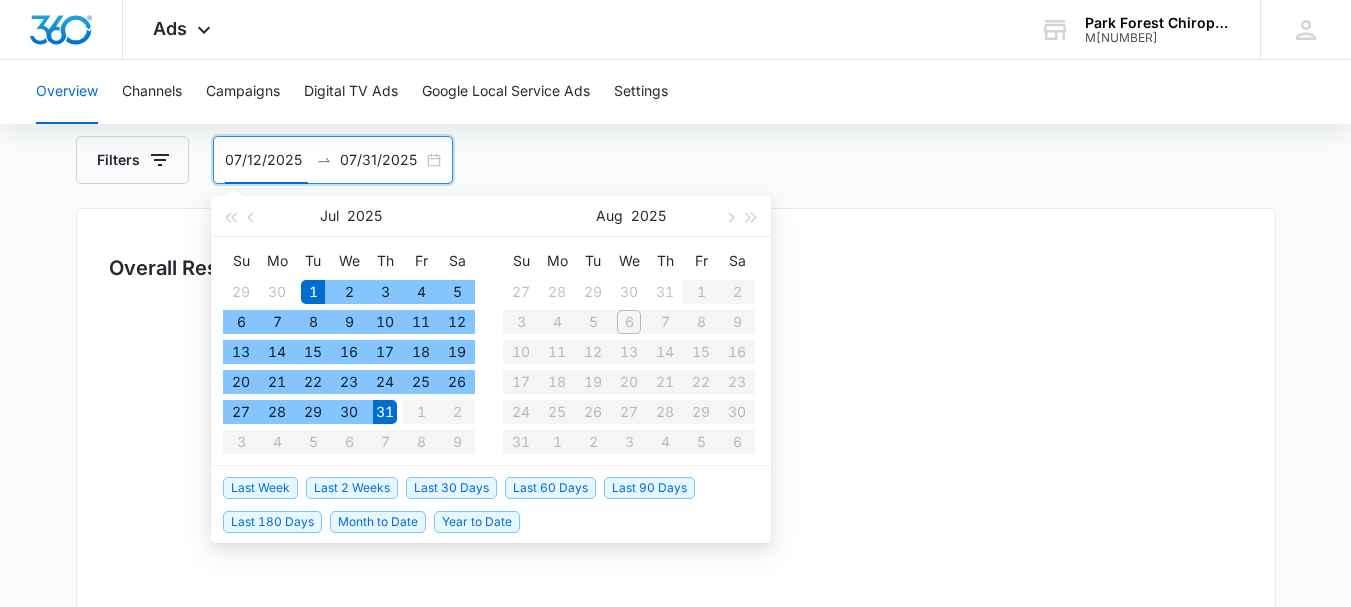 type on "07/01/2025" 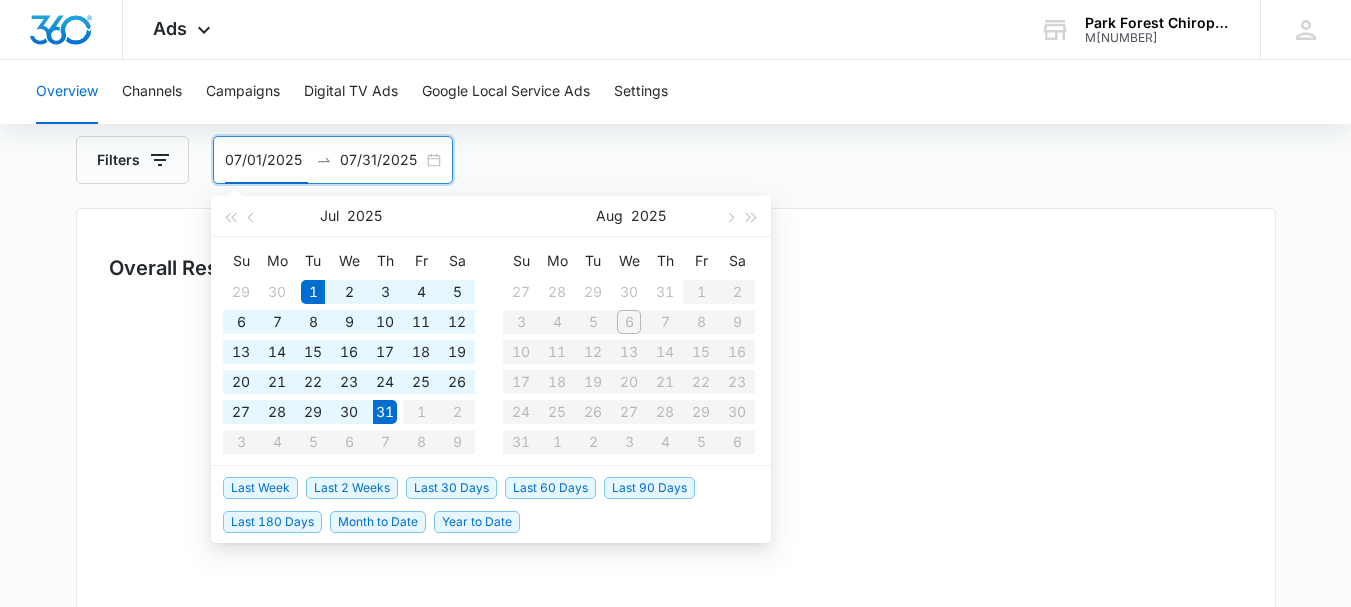 click on "Filters 07/01/2025 07/31/2025" at bounding box center (676, 160) 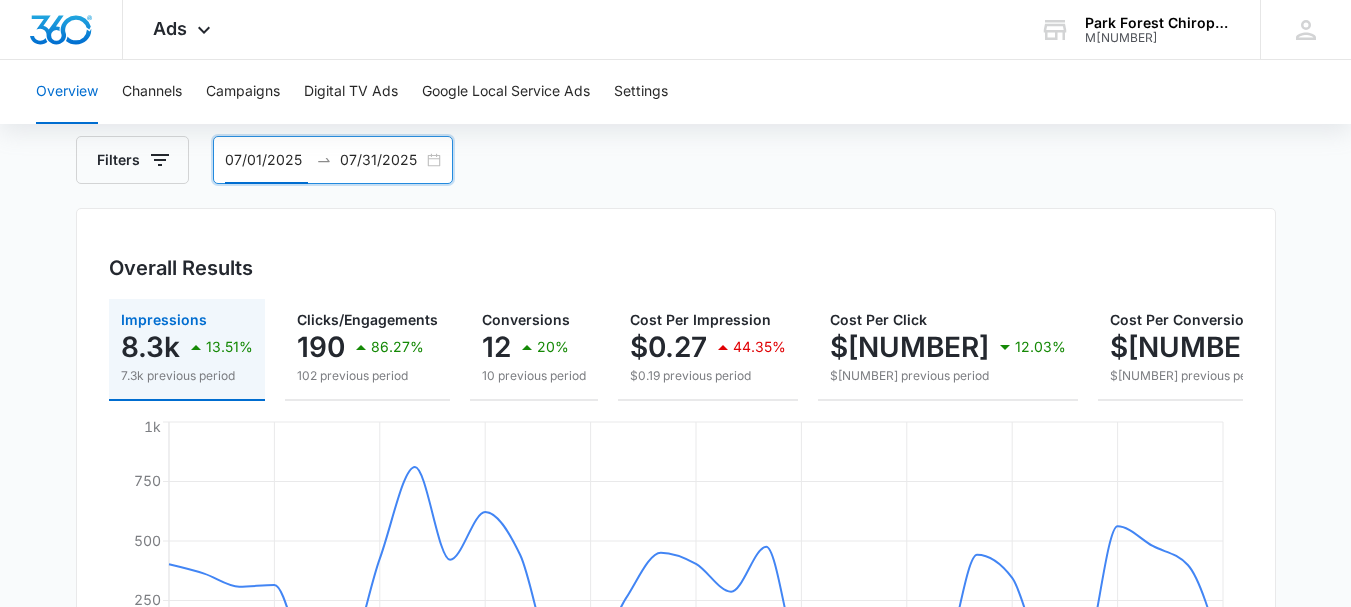 scroll, scrollTop: 0, scrollLeft: 263, axis: horizontal 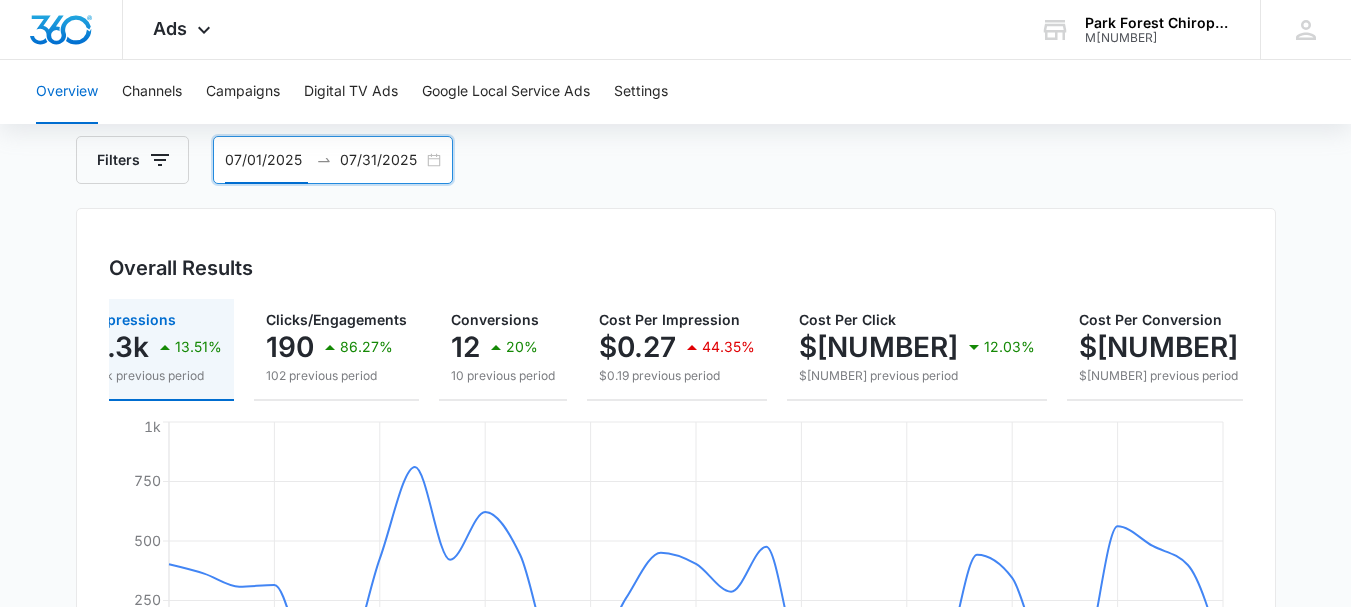 click on "Overview Filters [DATE] [DATE] Overall Results Impressions 8.3k 13.51%  7.3k previous period Clicks/Engagements 190 86.27%  102 previous period Conversions 12 20%  10 previous period Cost Per Impression $[NUMBER] 44.35%  $[NUMBER] previous period Cost Per Click $[NUMBER] 12.03%  $[NUMBER] previous period Cost Per Conversion $[NUMBER] 36.55%  $[NUMBER] previous period Total Spend $[NUMBER] 63.86%  $[NUMBER] previous period [MONTH] [MONTH] [MONTH] [MONTH] [MONTH] [MONTH] [MONTH] [MONTH] [MONTH] [MONTH] [MONTH] [MONTH] 0 250 500 750 1k Google Facebook / Instagram Bing Overall Visibility [MONTH]. 01 - [MONTH]. 31, [YEAR] Impressions [NUMBER] 13.51%  from [NUMBER] [MONTH] [MONTH] 0 500 1k [MONTH]. 01 - [MONTH]. 31, [YEAR] [MONTH]. 31 - [MONTH]. 30, [YEAR] Market Share (Search channels only) 0% 0%  from 0% Cost Per Impression $[NUMBER] 44.35%  from $[NUMBER] Overall Conversions [MONTH]. 01 - [MONTH]. 31, [YEAR] Conversions 12 20%  from 10 [MONTH] [MONTH] 0 1 2 [MONTH]. 01 - [MONTH]. 31, [YEAR] [MONTH]. 31 - [MONTH]. 30, [YEAR] Conversion Rate 6.3% 35.51%  from 9.8% Cost Per Conversion $[NUMBER] 190 0" at bounding box center [676, 806] 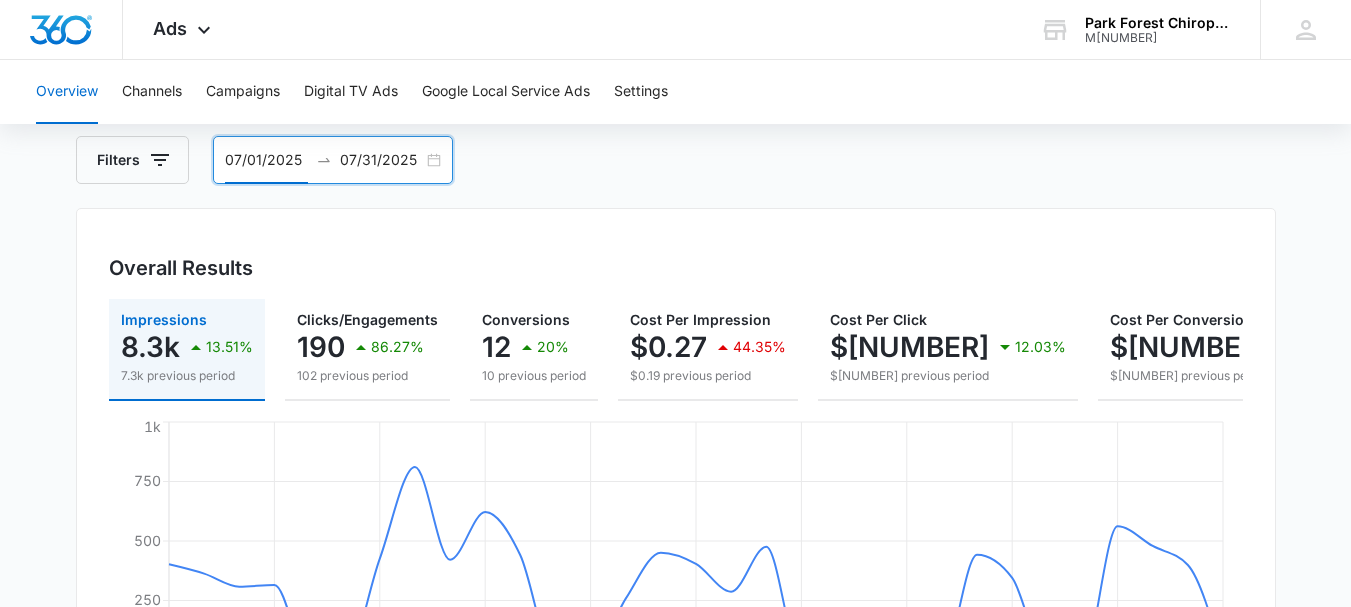 click on "Overall Results Impressions 8.3k 13.51%  7.3k previous period Clicks/Engagements 190 86.27%  102 previous period Conversions 12 20%  10 previous period Cost Per Impression $[NUMBER] 44.35%  $[NUMBER] previous period Cost Per Click $[NUMBER] 12.03%  $[NUMBER] previous period Cost Per Conversion $[NUMBER] 36.55%  $[NUMBER] previous period Total Spend $[NUMBER] 63.86%  $[NUMBER] previous period [MONTH] [MONTH] [MONTH] [MONTH] [MONTH] [MONTH] [MONTH] [MONTH] [MONTH] [MONTH] [MONTH] [MONTH] 0 250 500 750 1k Google Facebook / Instagram Bing" at bounding box center [676, 479] 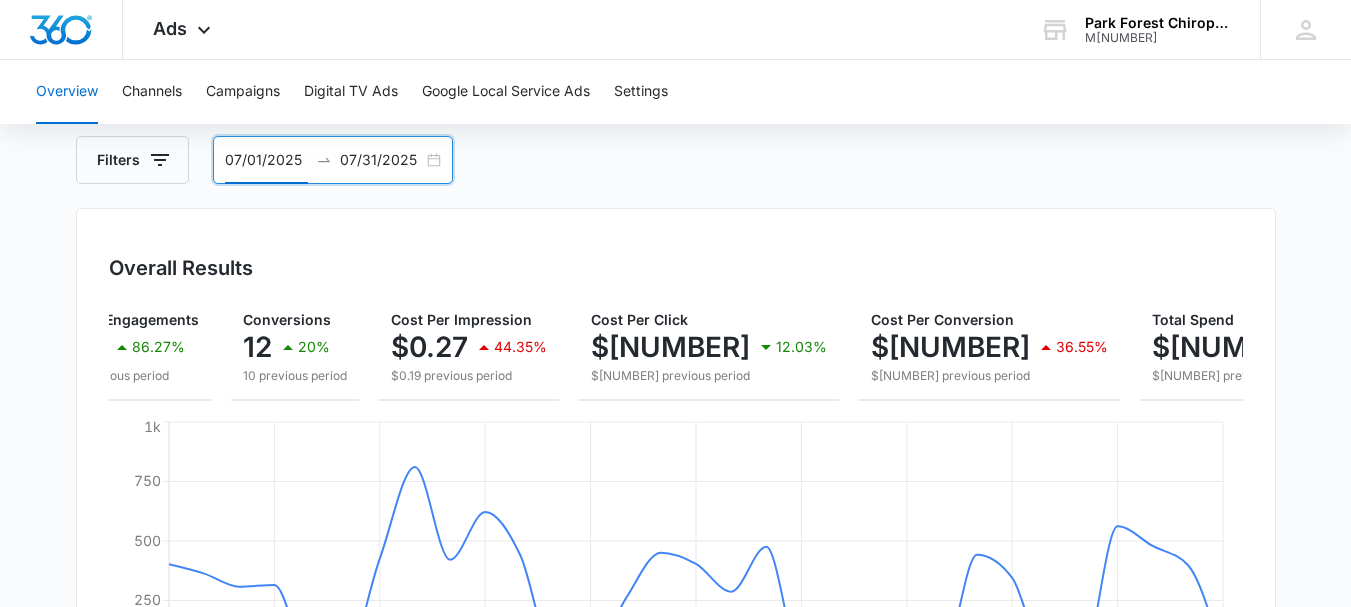 scroll, scrollTop: 0, scrollLeft: 263, axis: horizontal 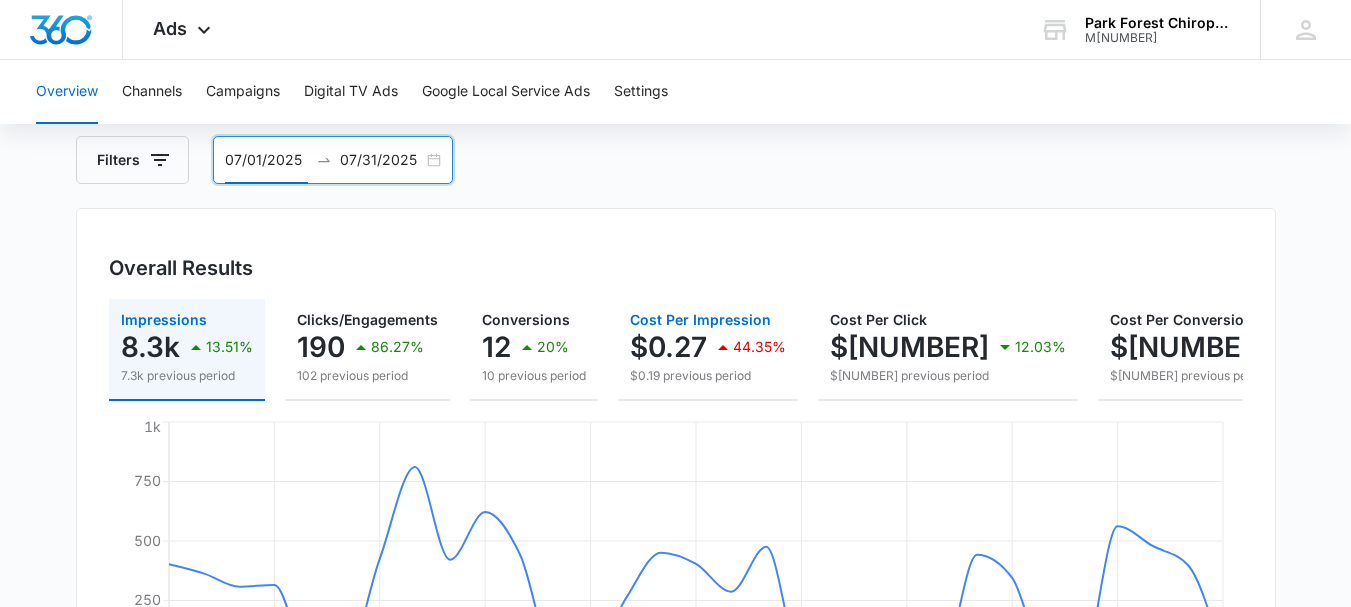 click on "Cost Per Impression $[NUMBER] 44.35%  $[NUMBER] previous period" at bounding box center (708, 350) 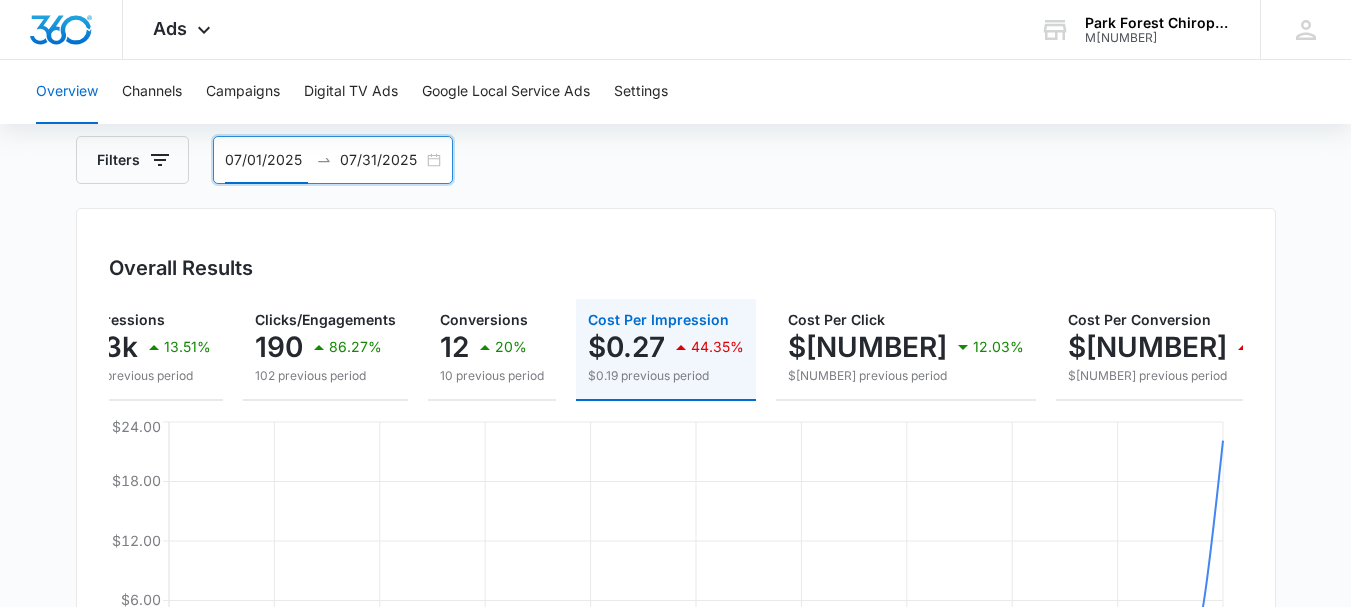 scroll, scrollTop: 0, scrollLeft: 0, axis: both 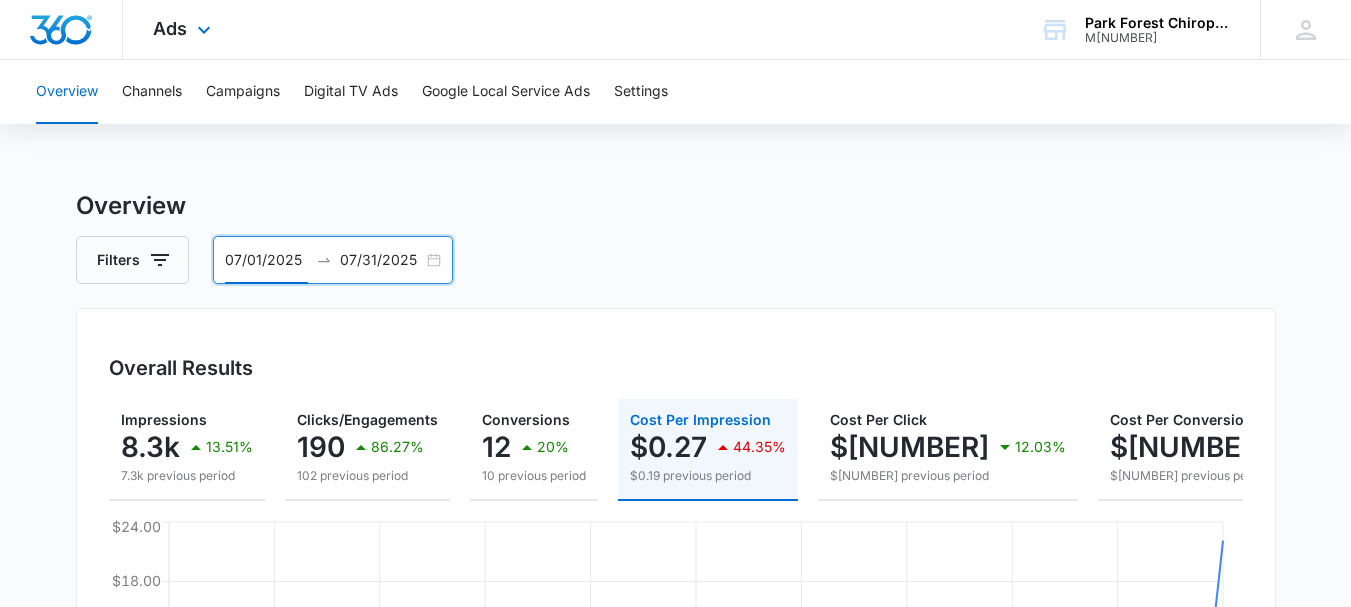 click at bounding box center (61, 30) 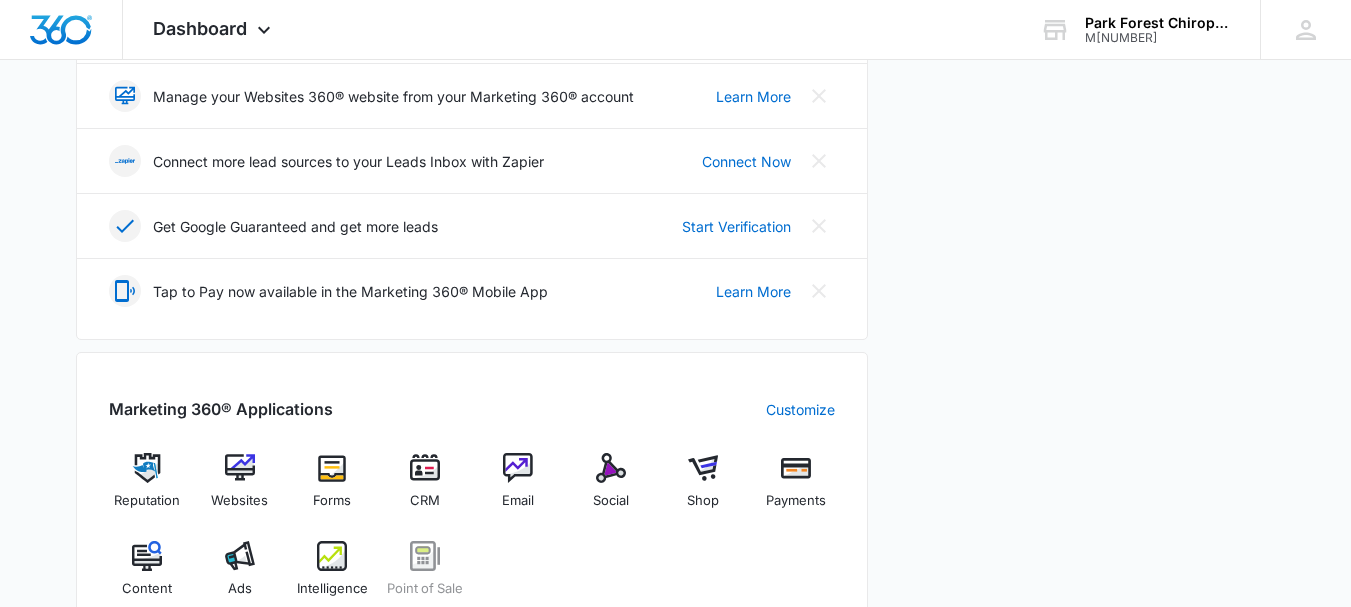 scroll, scrollTop: 600, scrollLeft: 0, axis: vertical 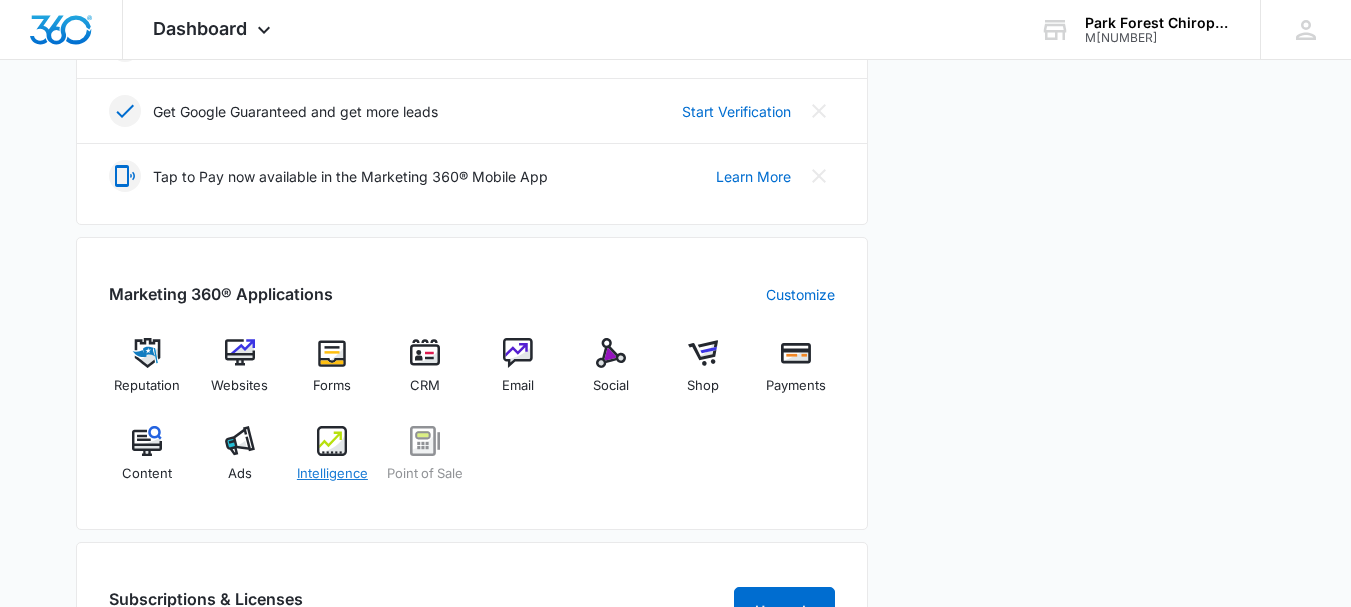 click at bounding box center (332, 441) 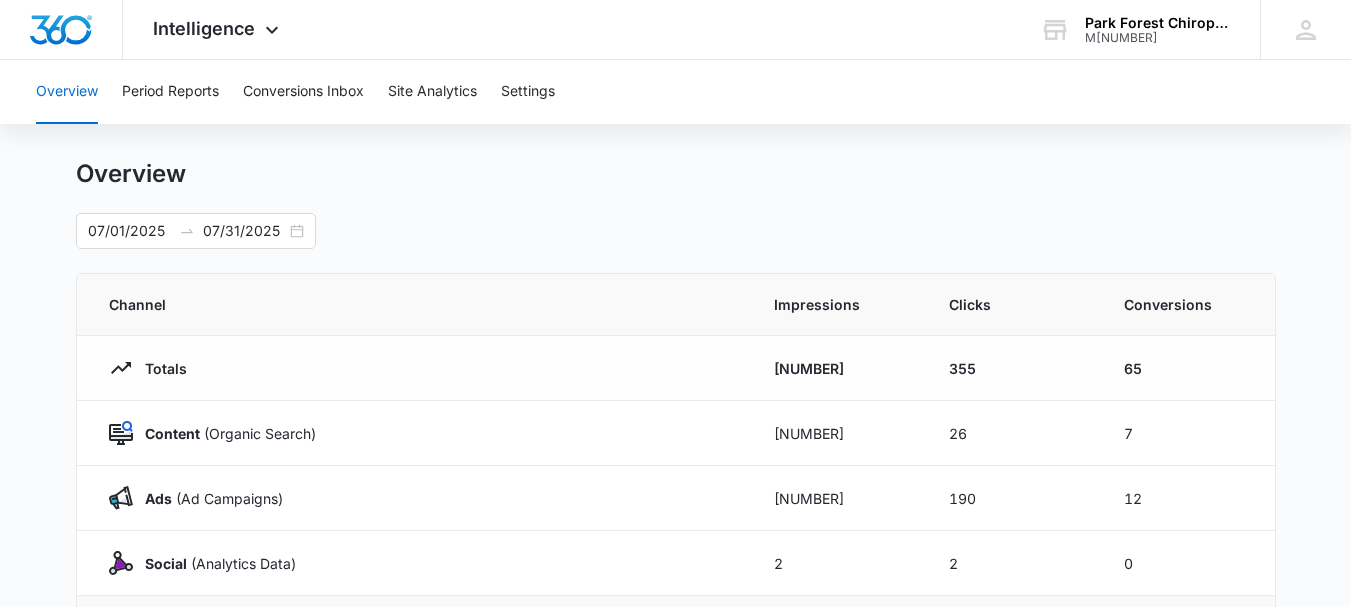 scroll, scrollTop: 0, scrollLeft: 0, axis: both 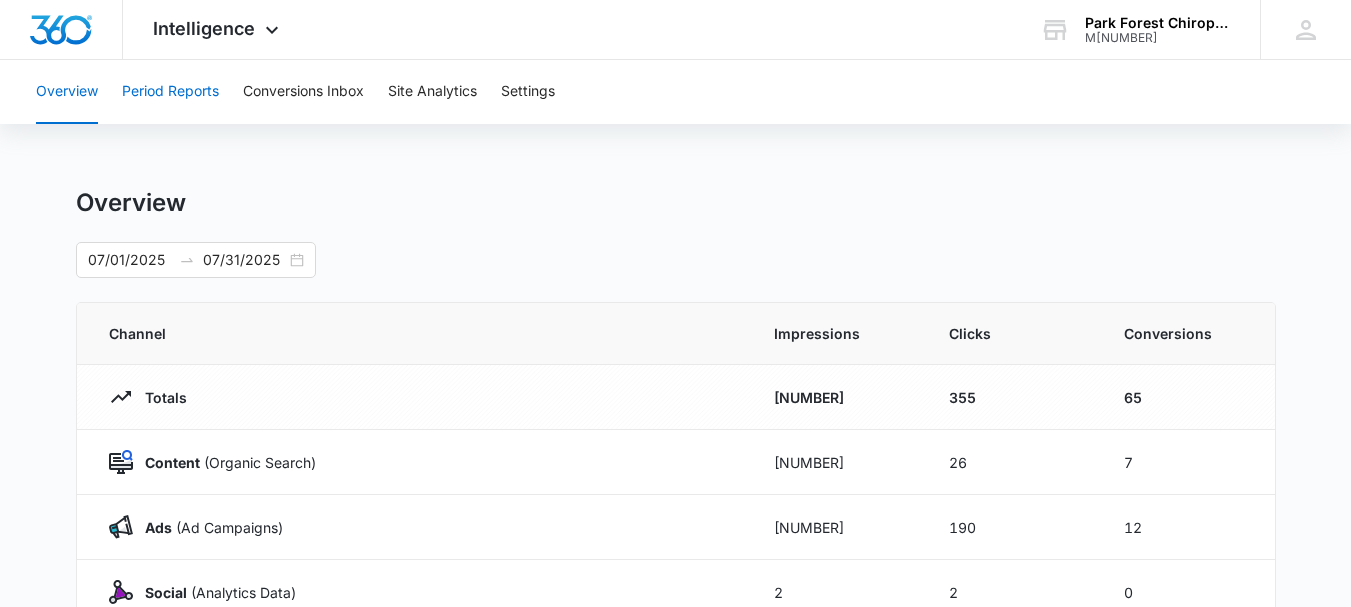 click on "Period Reports" at bounding box center (170, 92) 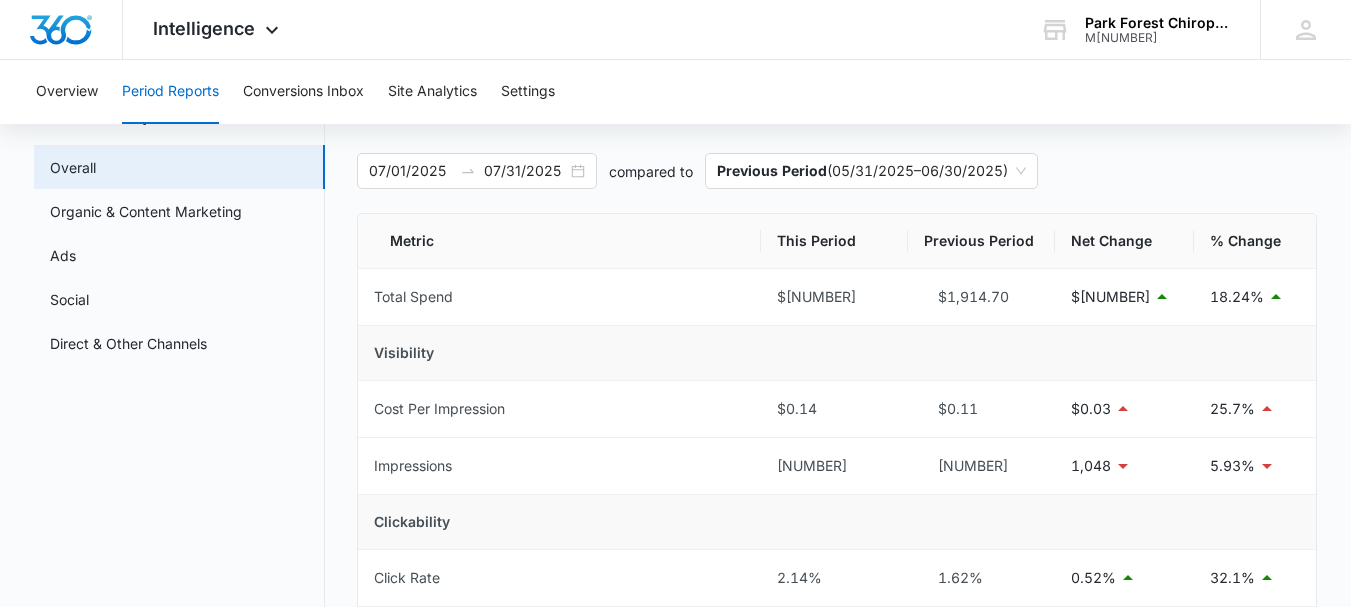 scroll, scrollTop: 100, scrollLeft: 0, axis: vertical 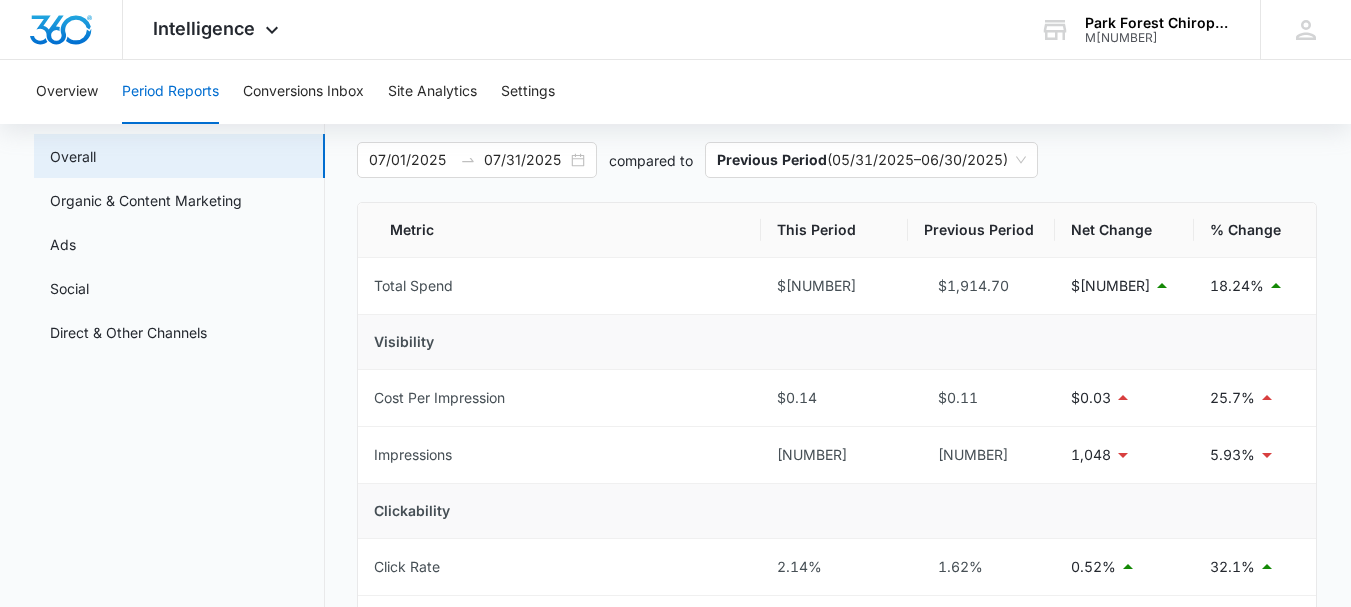 click on "Overview Period Reports Conversions Inbox Site Analytics Settings" at bounding box center [675, 92] 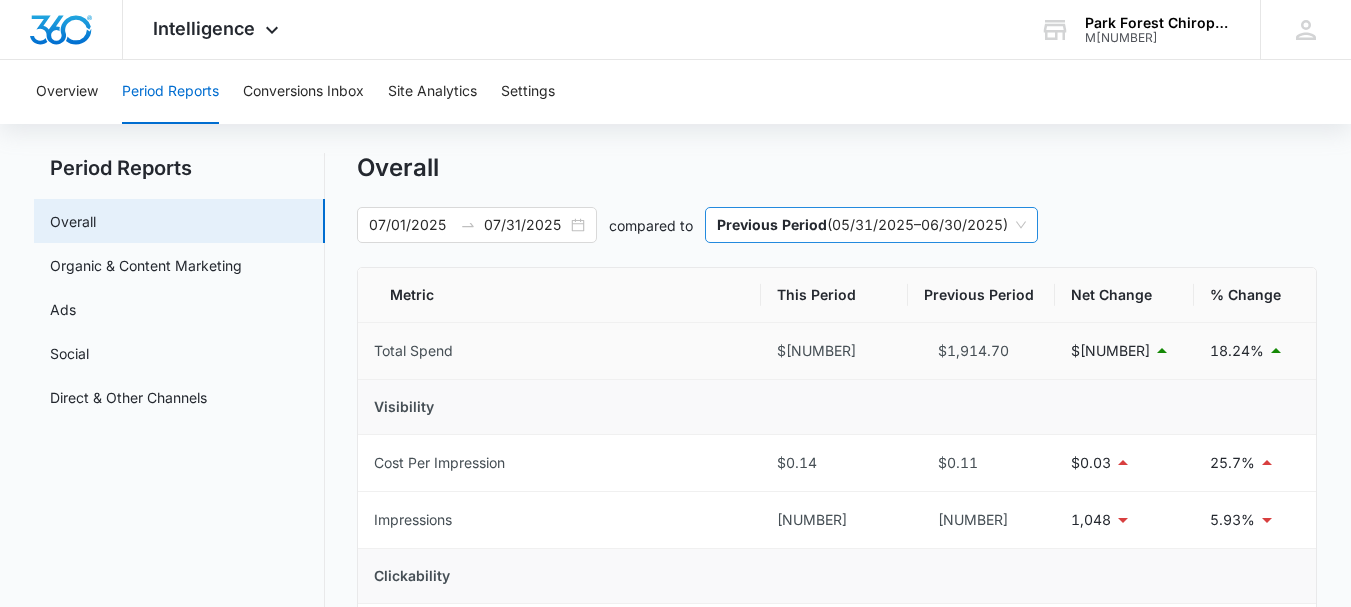 scroll, scrollTop: 0, scrollLeft: 0, axis: both 